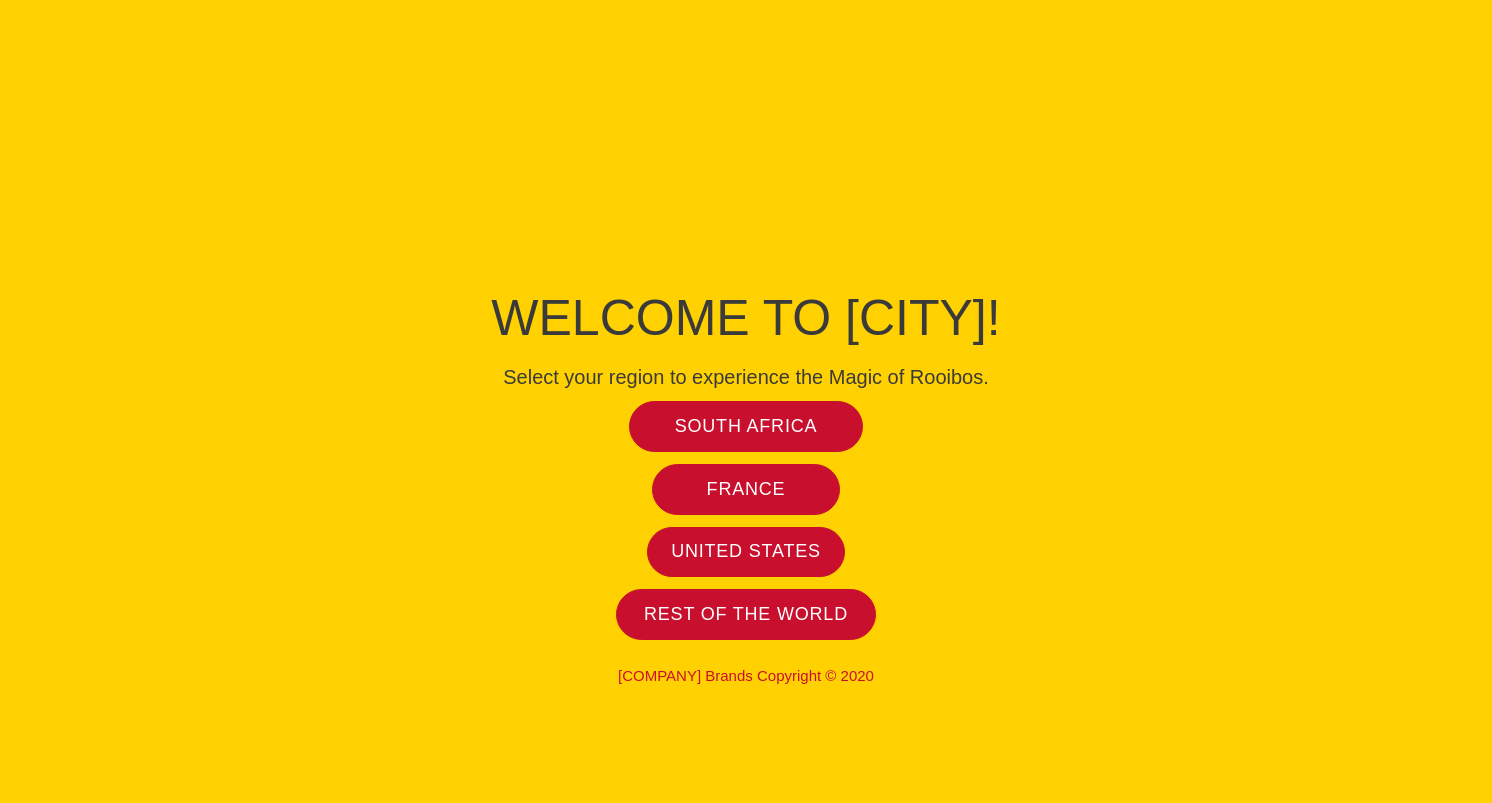 scroll, scrollTop: 0, scrollLeft: 0, axis: both 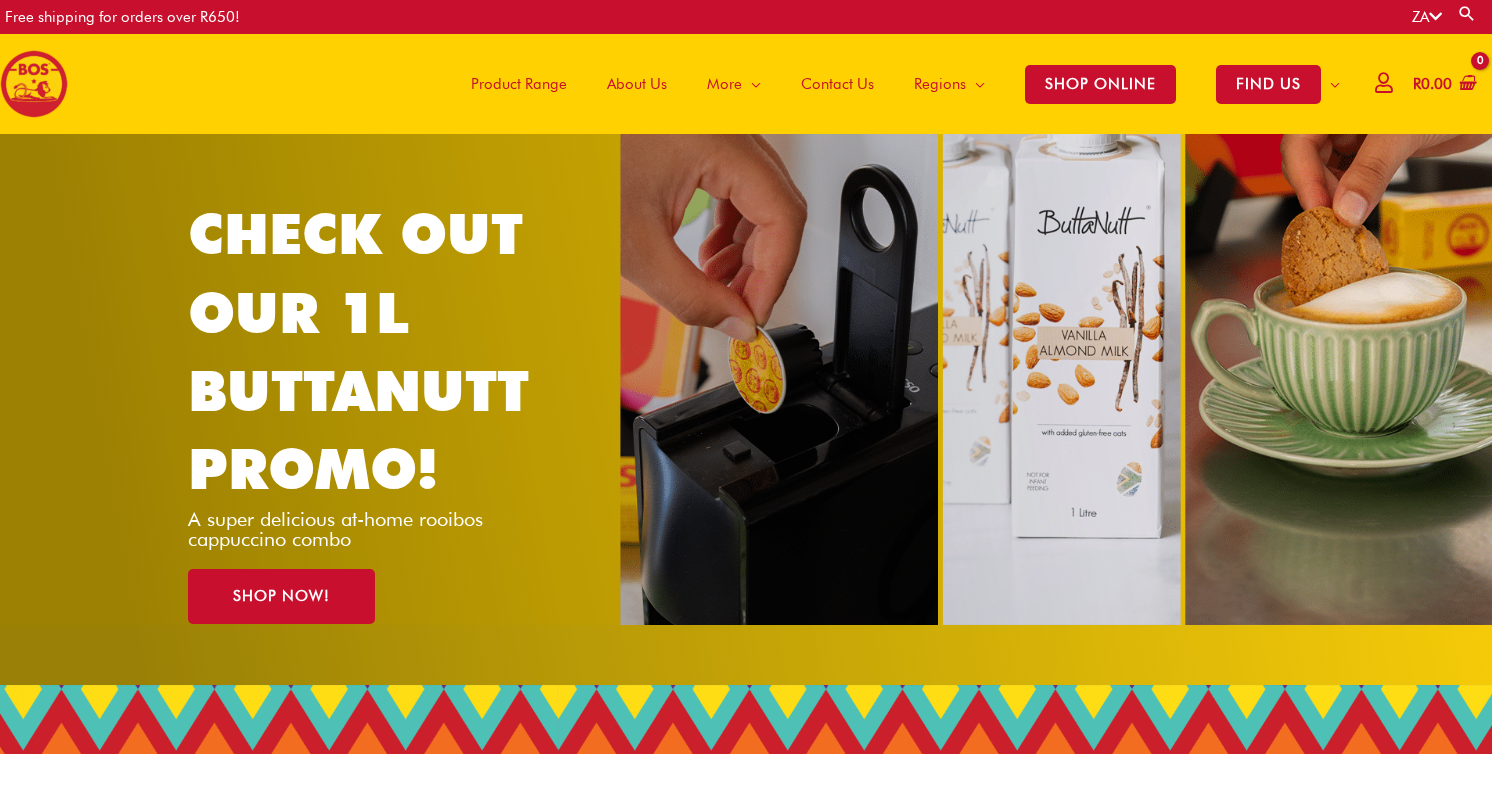 click on "Product Range" at bounding box center (519, 84) 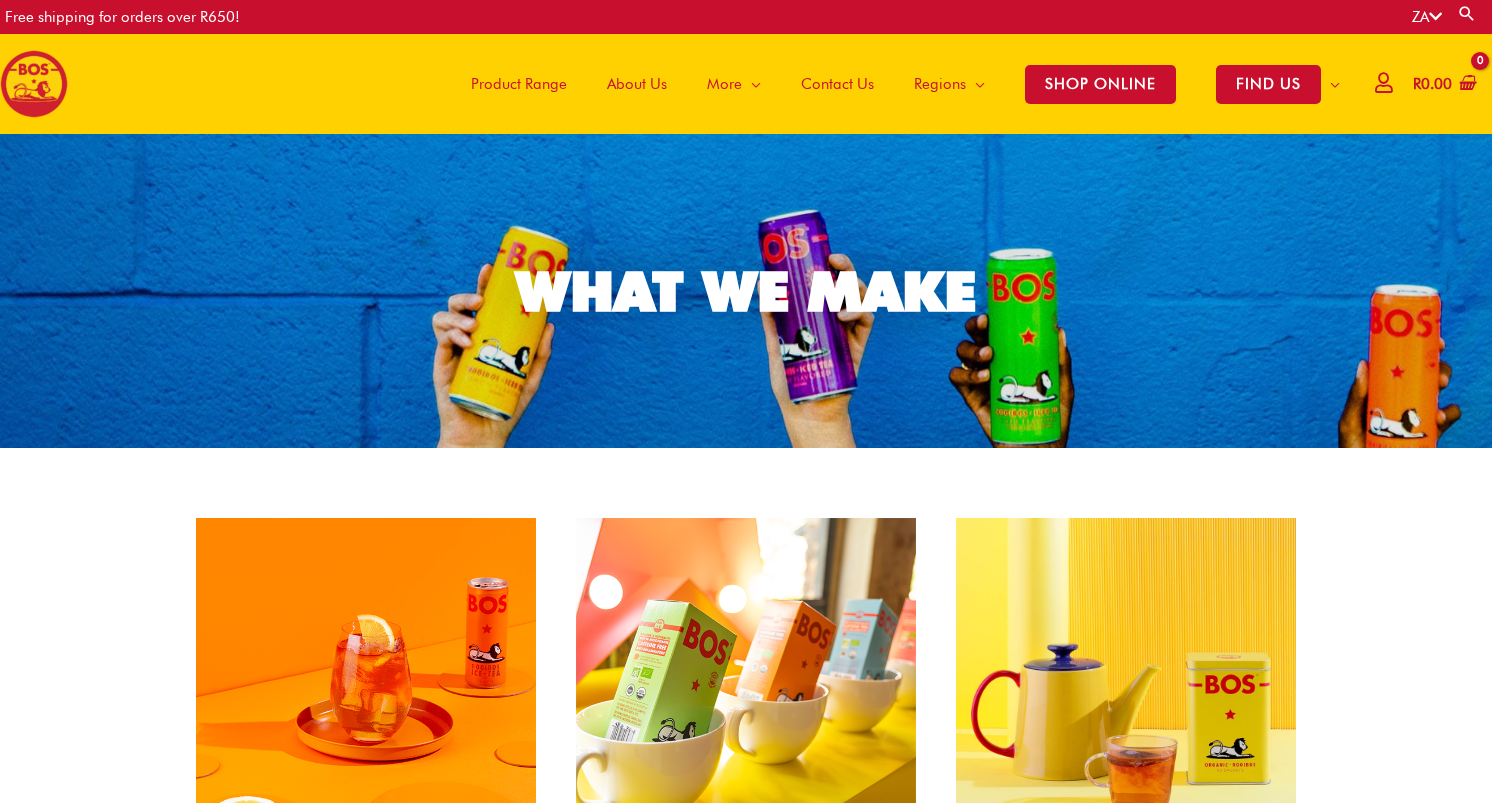 scroll, scrollTop: 0, scrollLeft: 0, axis: both 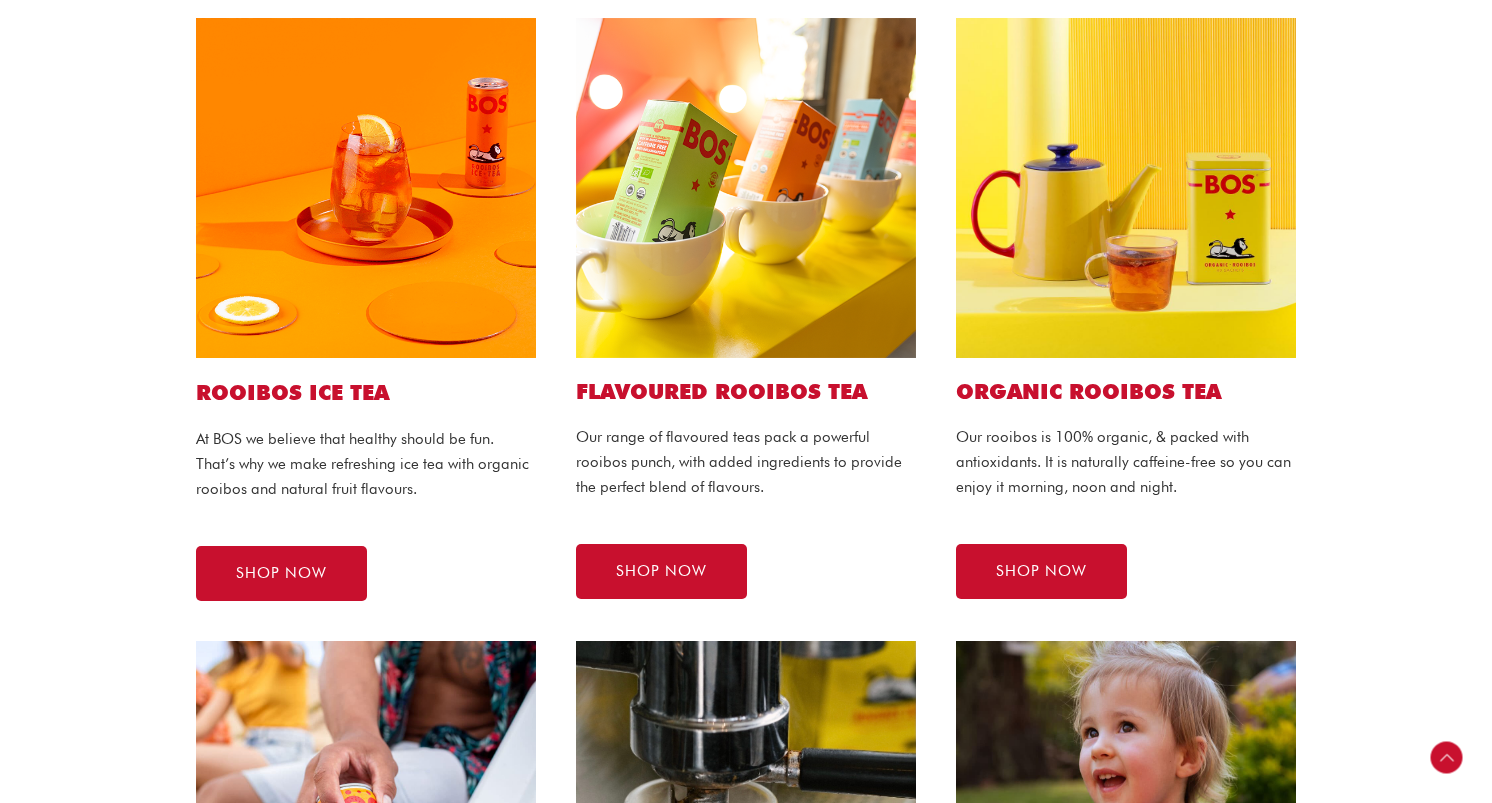 click on "ROOIBOS ICE TEA" at bounding box center [366, 392] 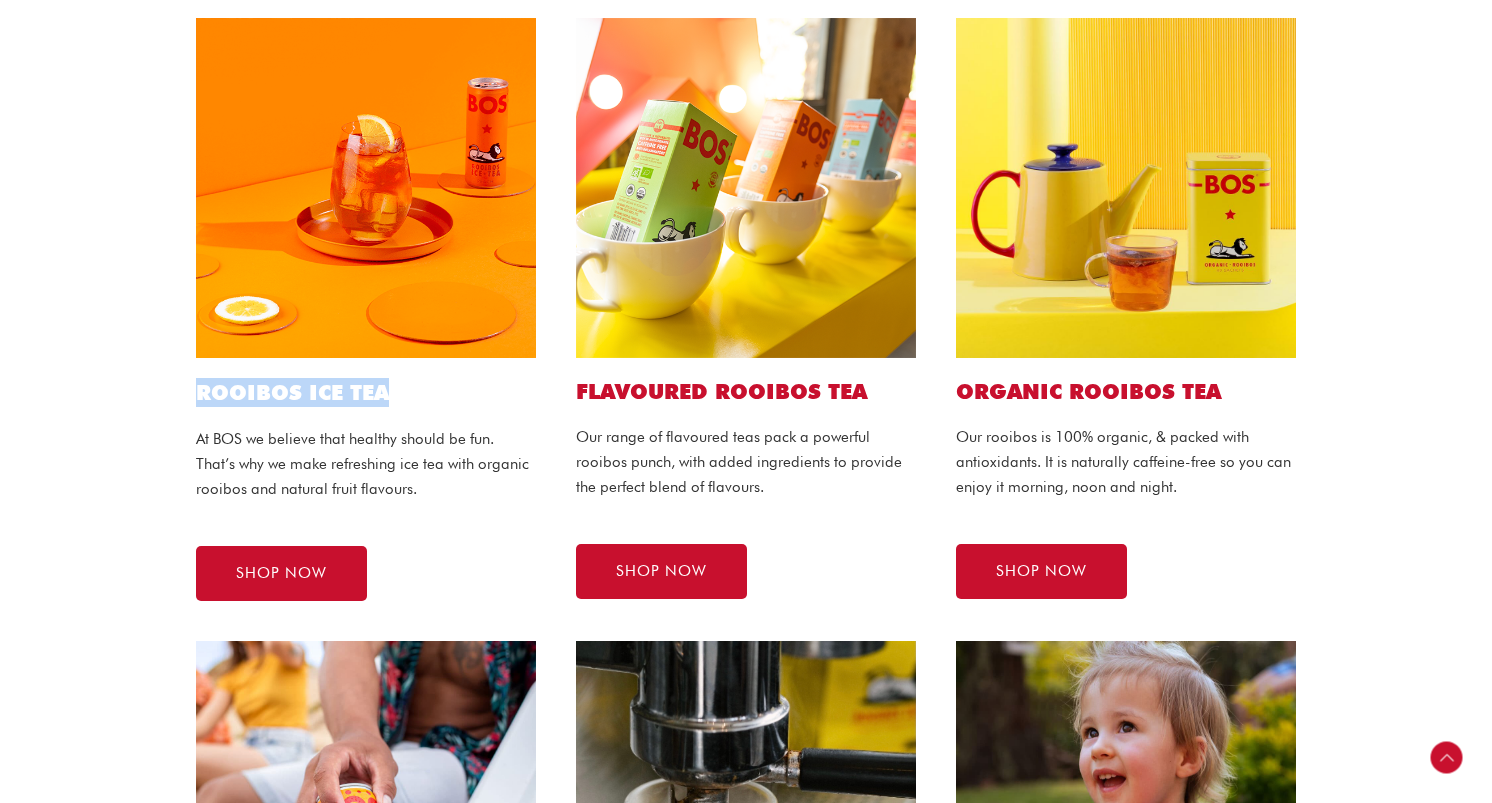 drag, startPoint x: 197, startPoint y: 394, endPoint x: 388, endPoint y: 390, distance: 191.04189 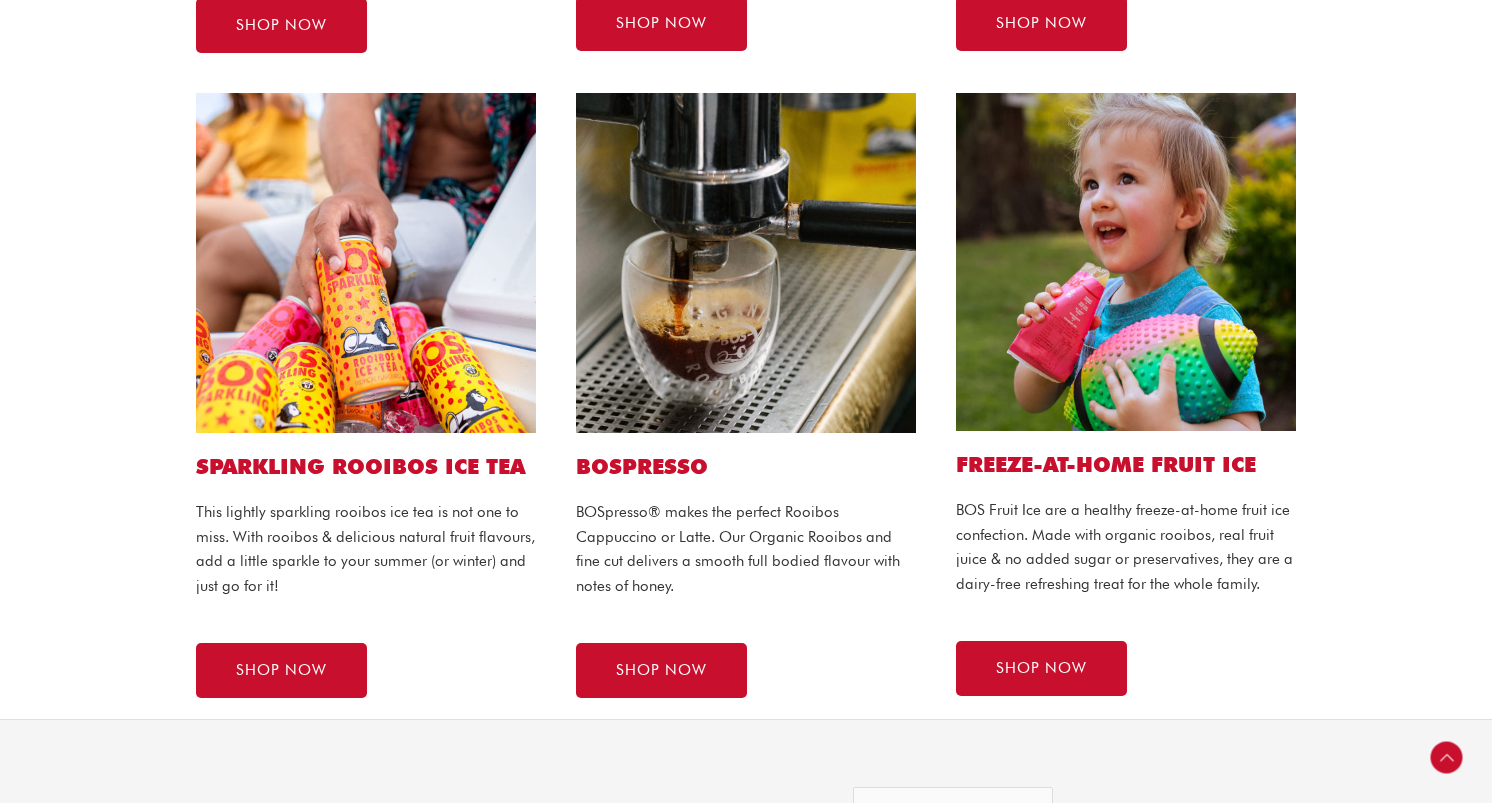 scroll, scrollTop: 1058, scrollLeft: 0, axis: vertical 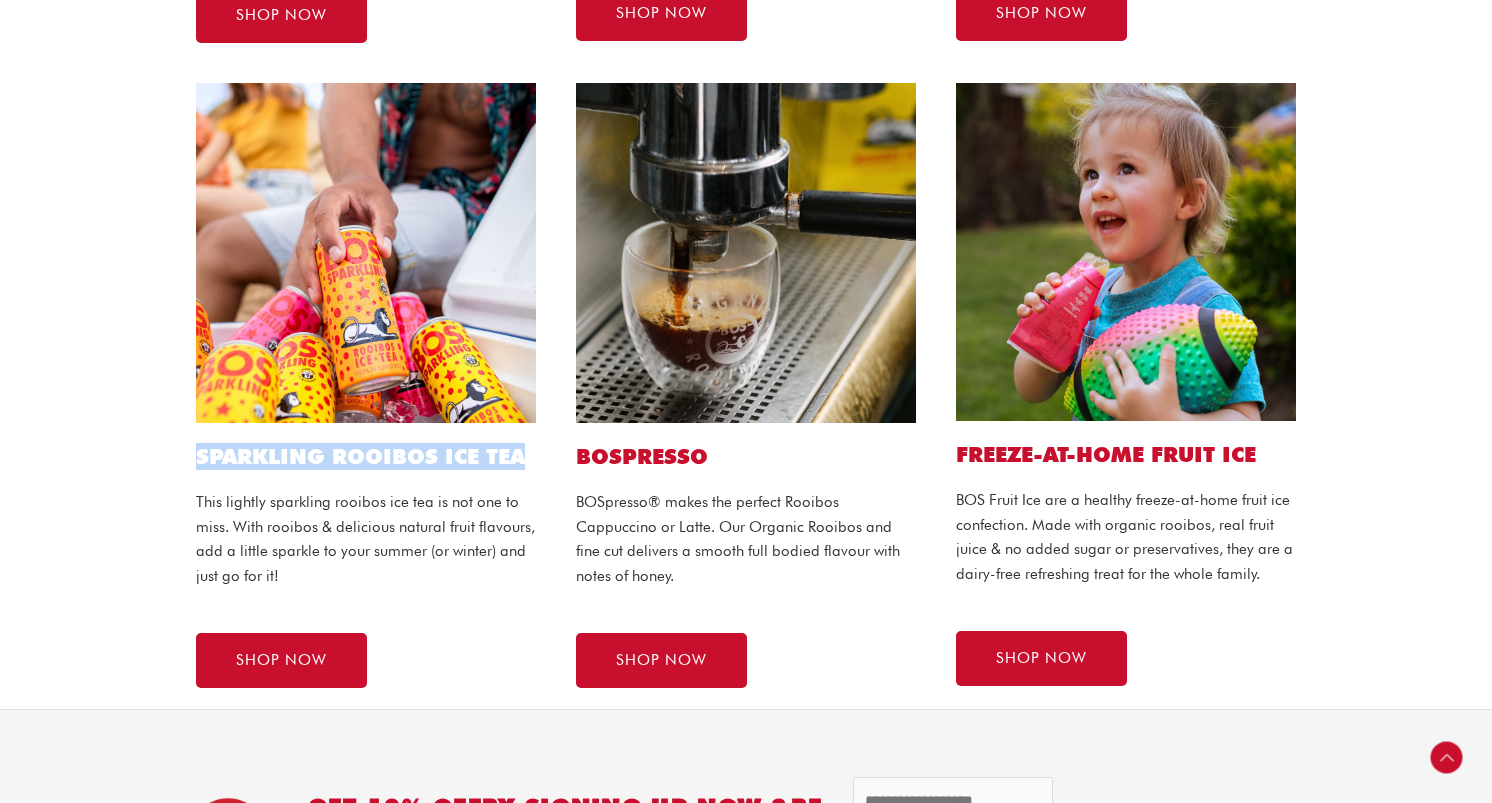drag, startPoint x: 532, startPoint y: 459, endPoint x: 160, endPoint y: 454, distance: 372.0336 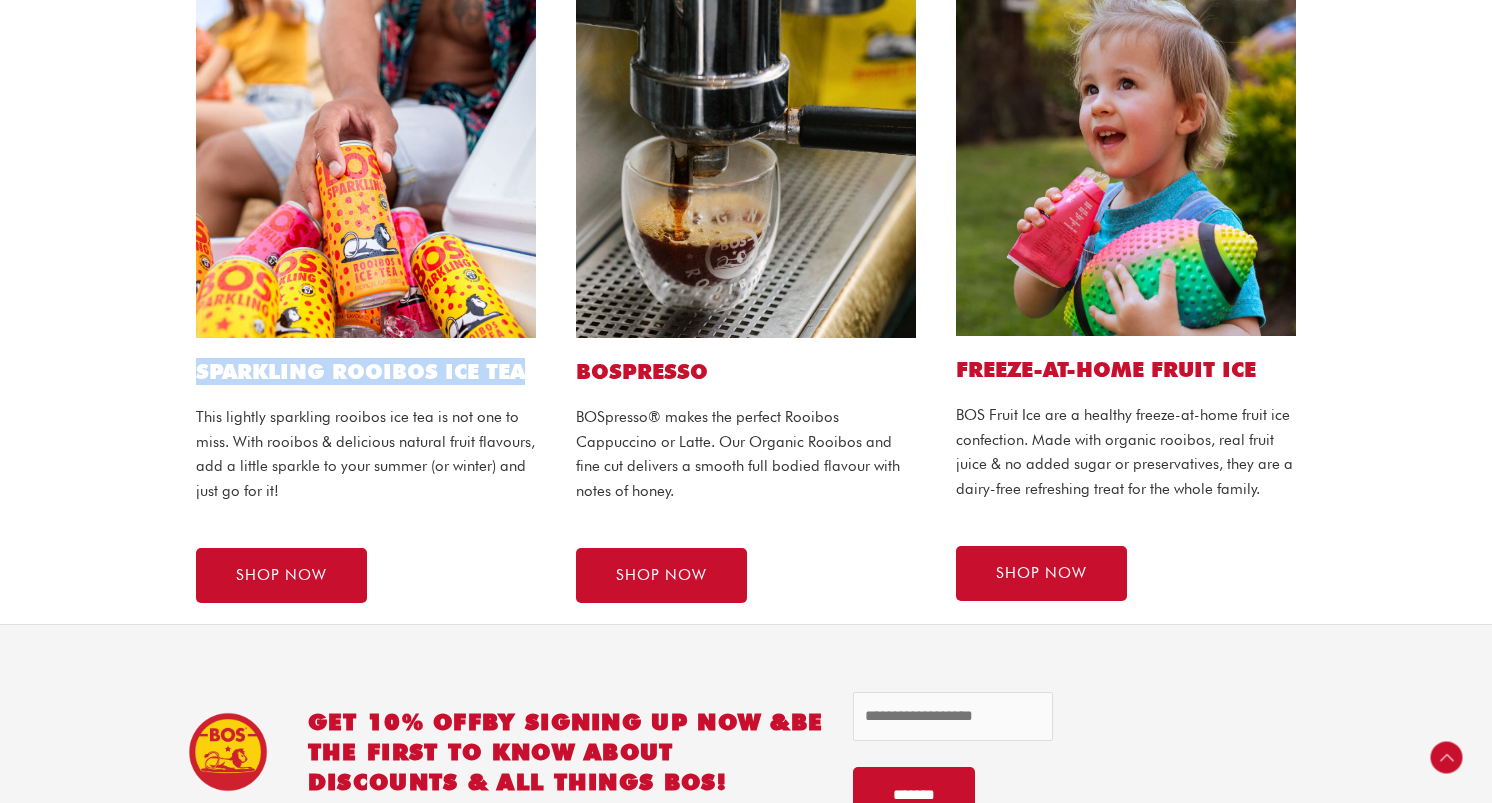 scroll, scrollTop: 1140, scrollLeft: 0, axis: vertical 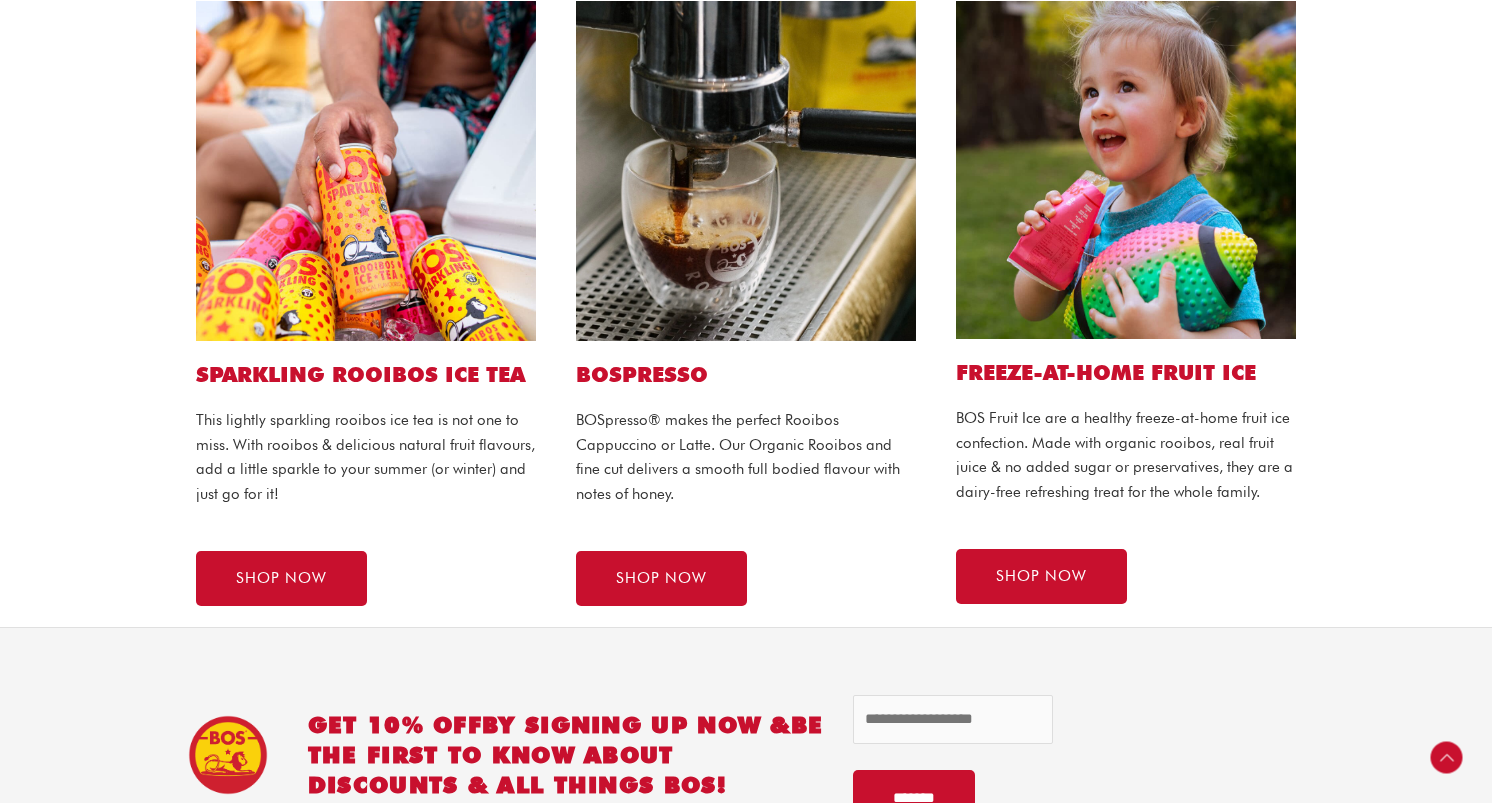 click on "BOSPRESSO" at bounding box center [746, 374] 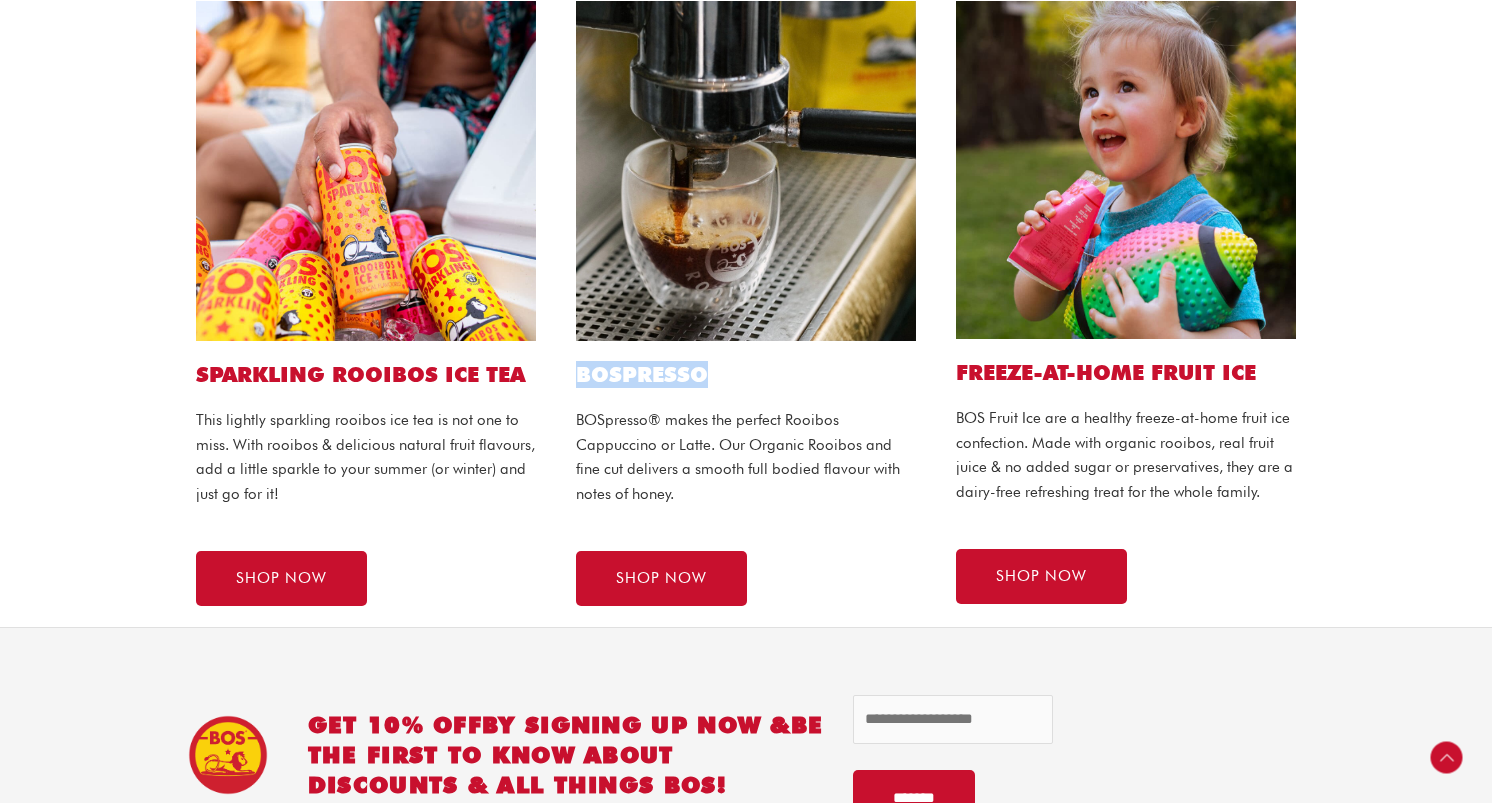 click on "BOSPRESSO" at bounding box center (746, 374) 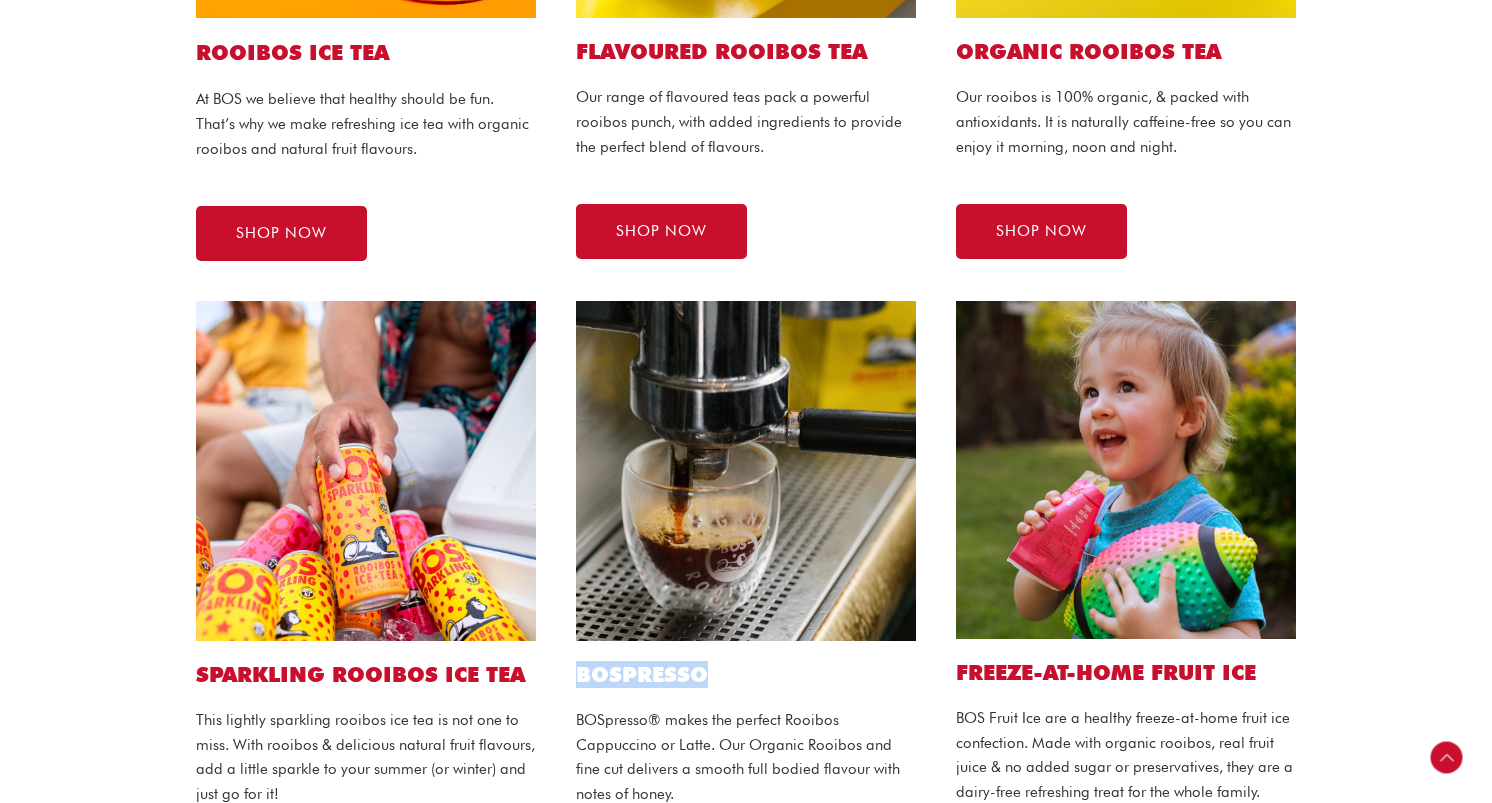 scroll, scrollTop: 716, scrollLeft: 0, axis: vertical 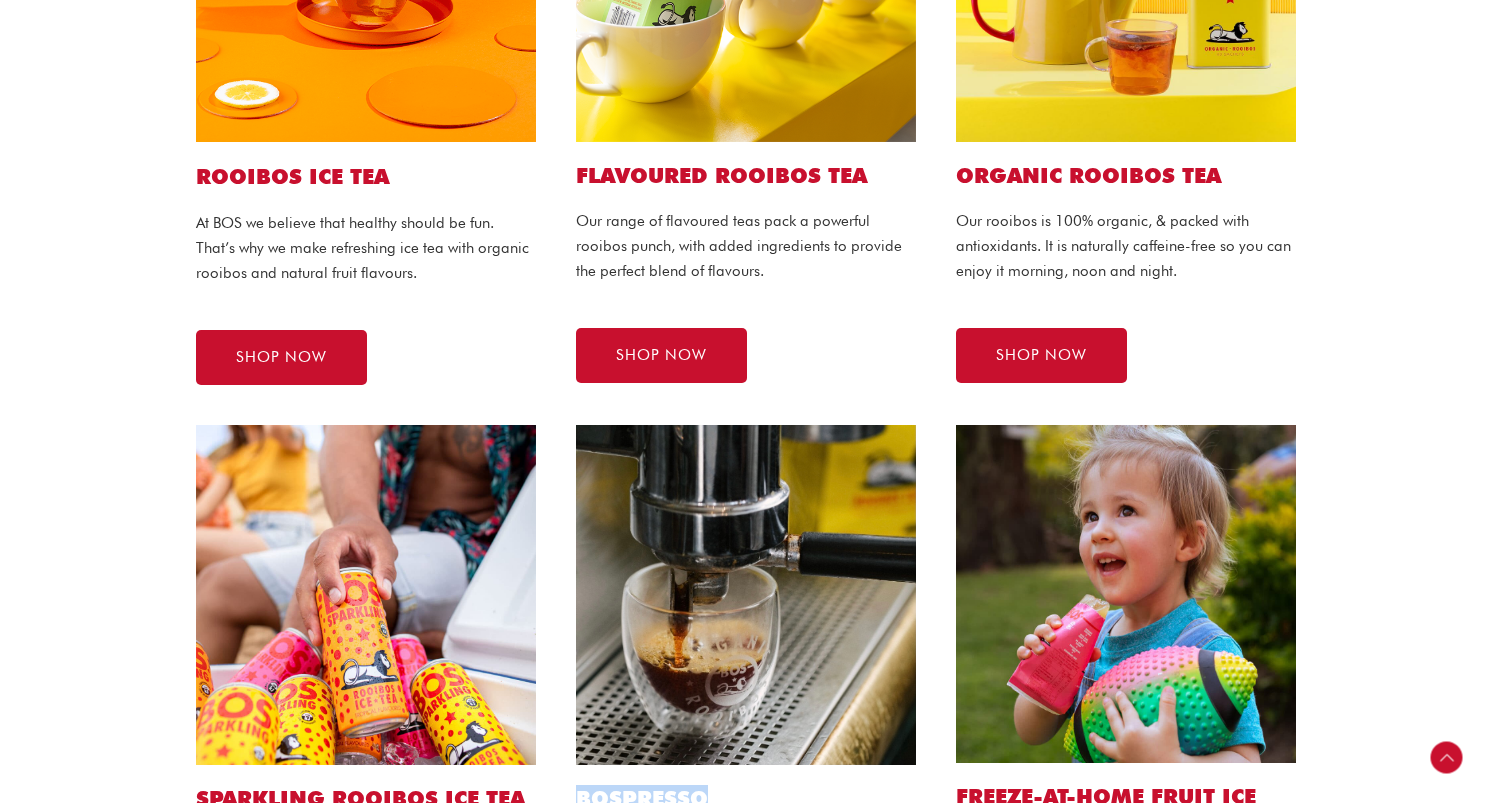click at bounding box center (366, -28) 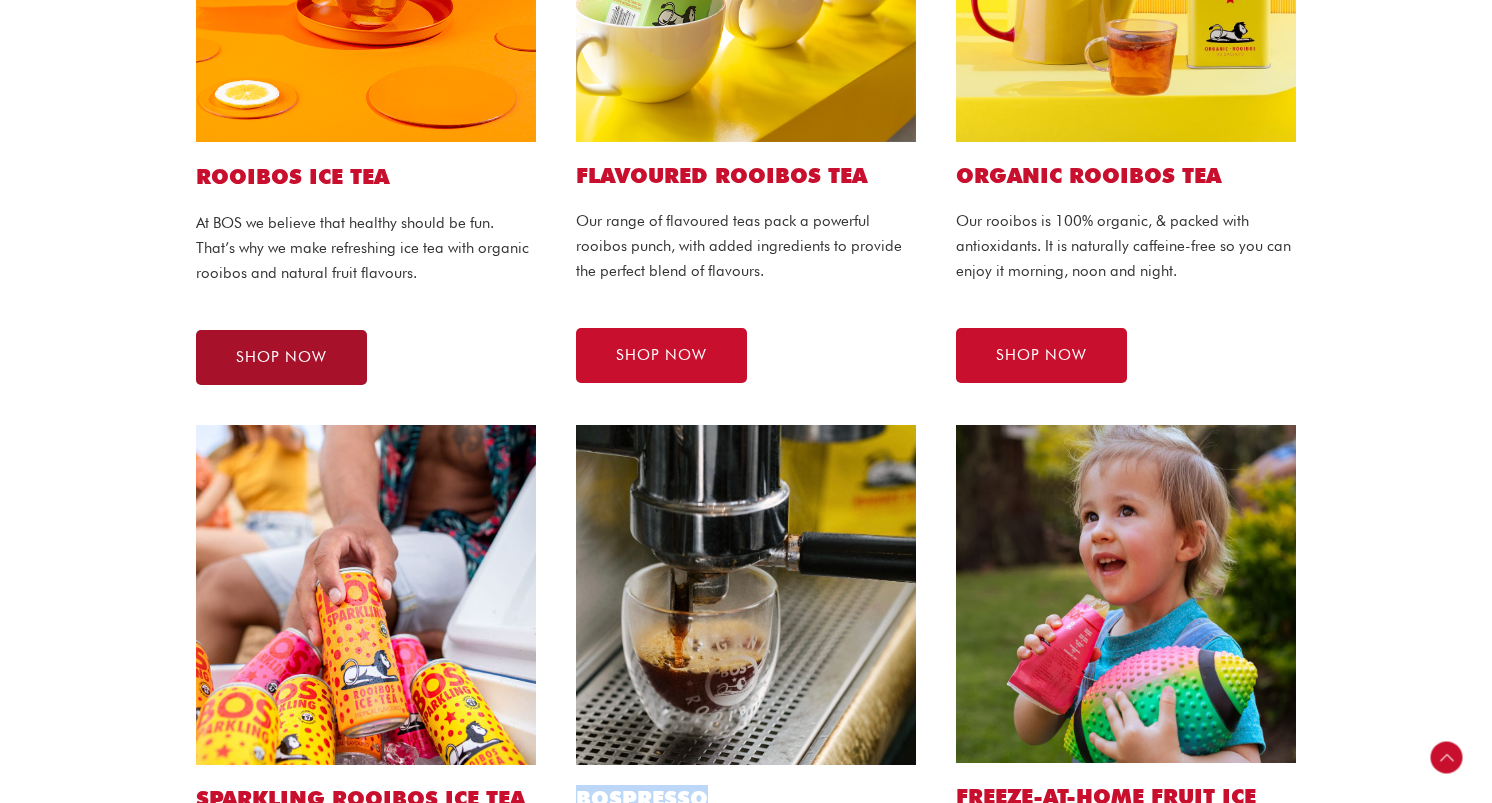 click on "SHOP NOW" at bounding box center [281, 357] 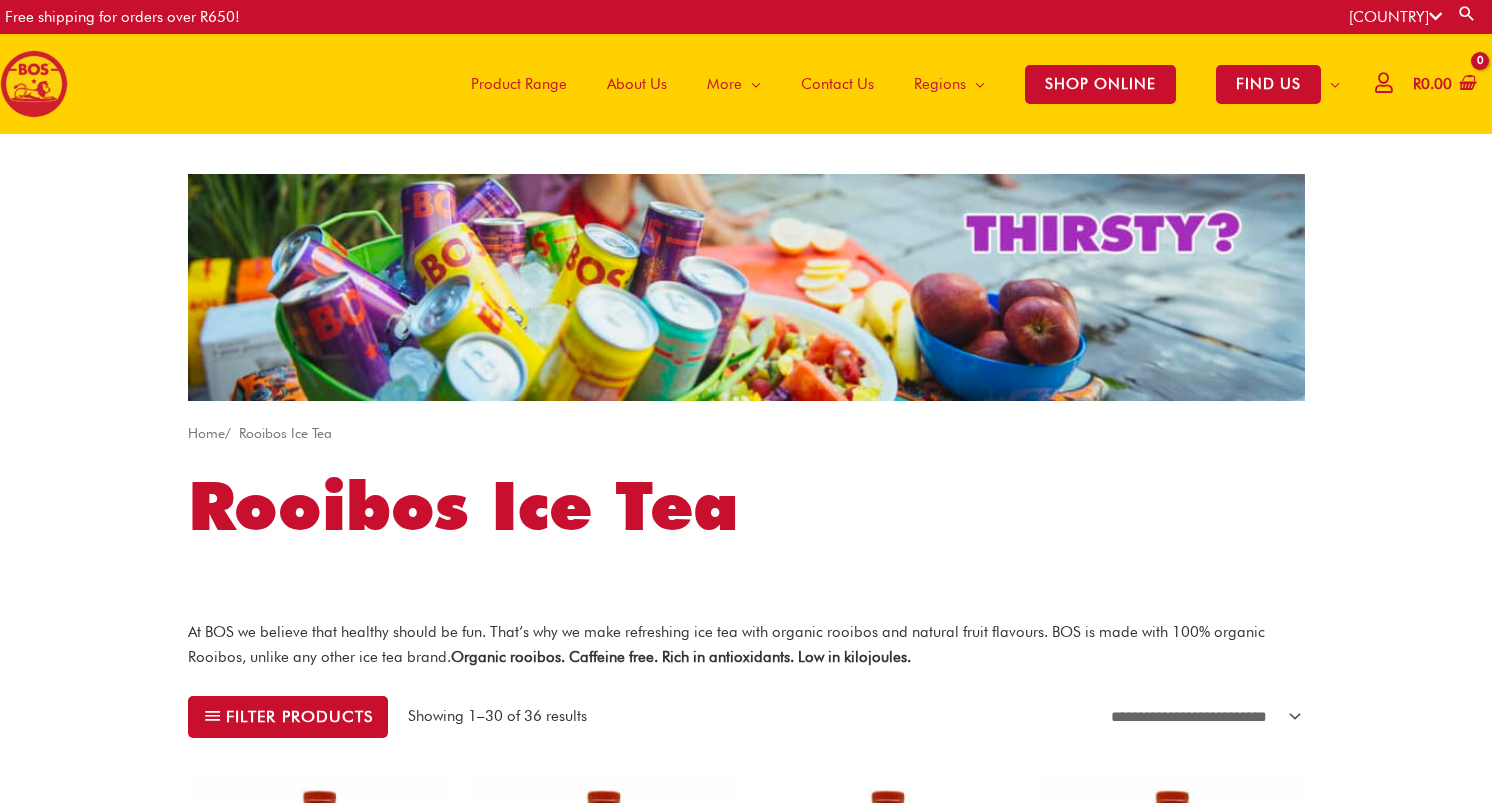 scroll, scrollTop: 200, scrollLeft: 0, axis: vertical 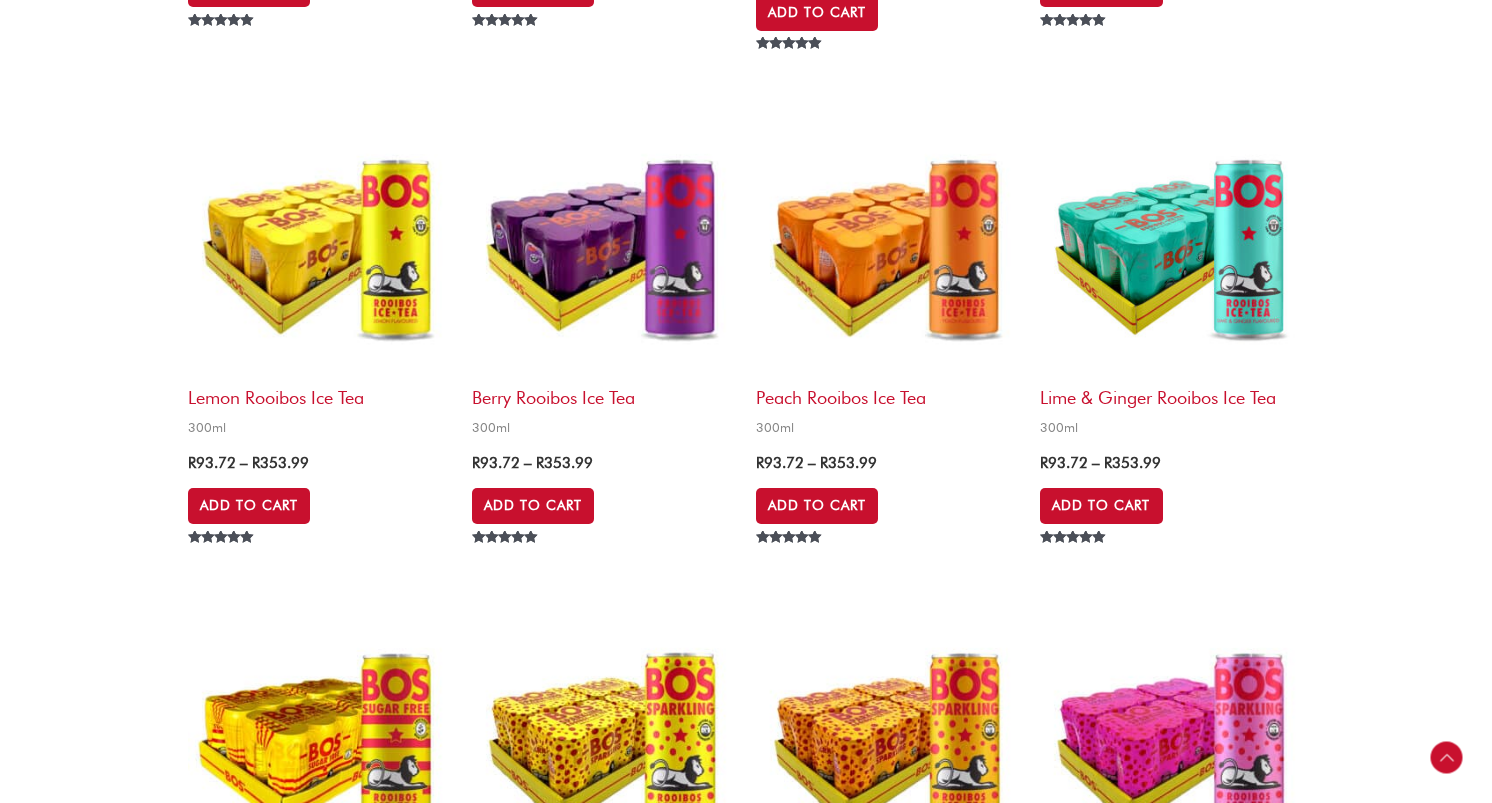 click at bounding box center (888, 244) 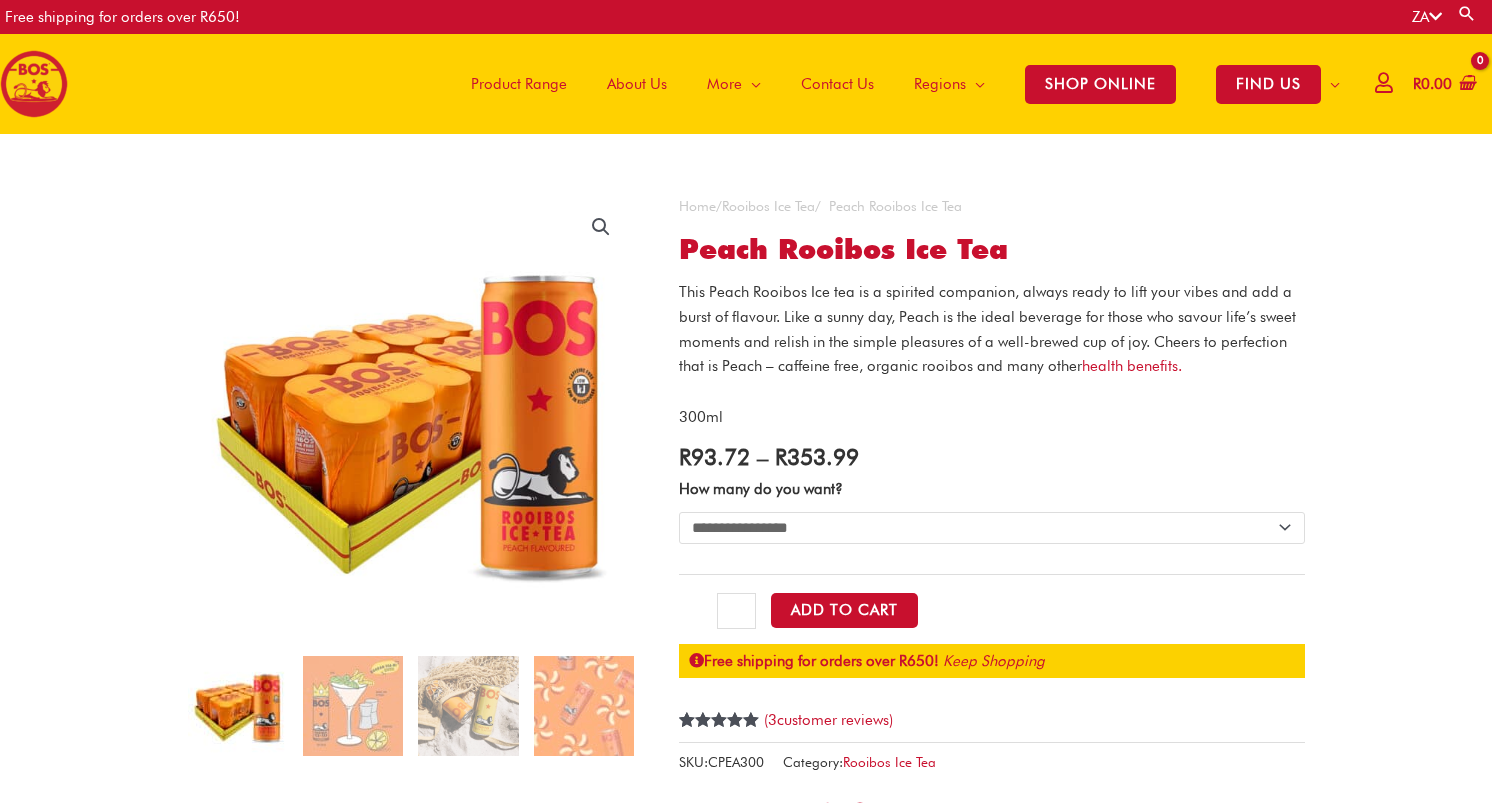 scroll, scrollTop: 0, scrollLeft: 0, axis: both 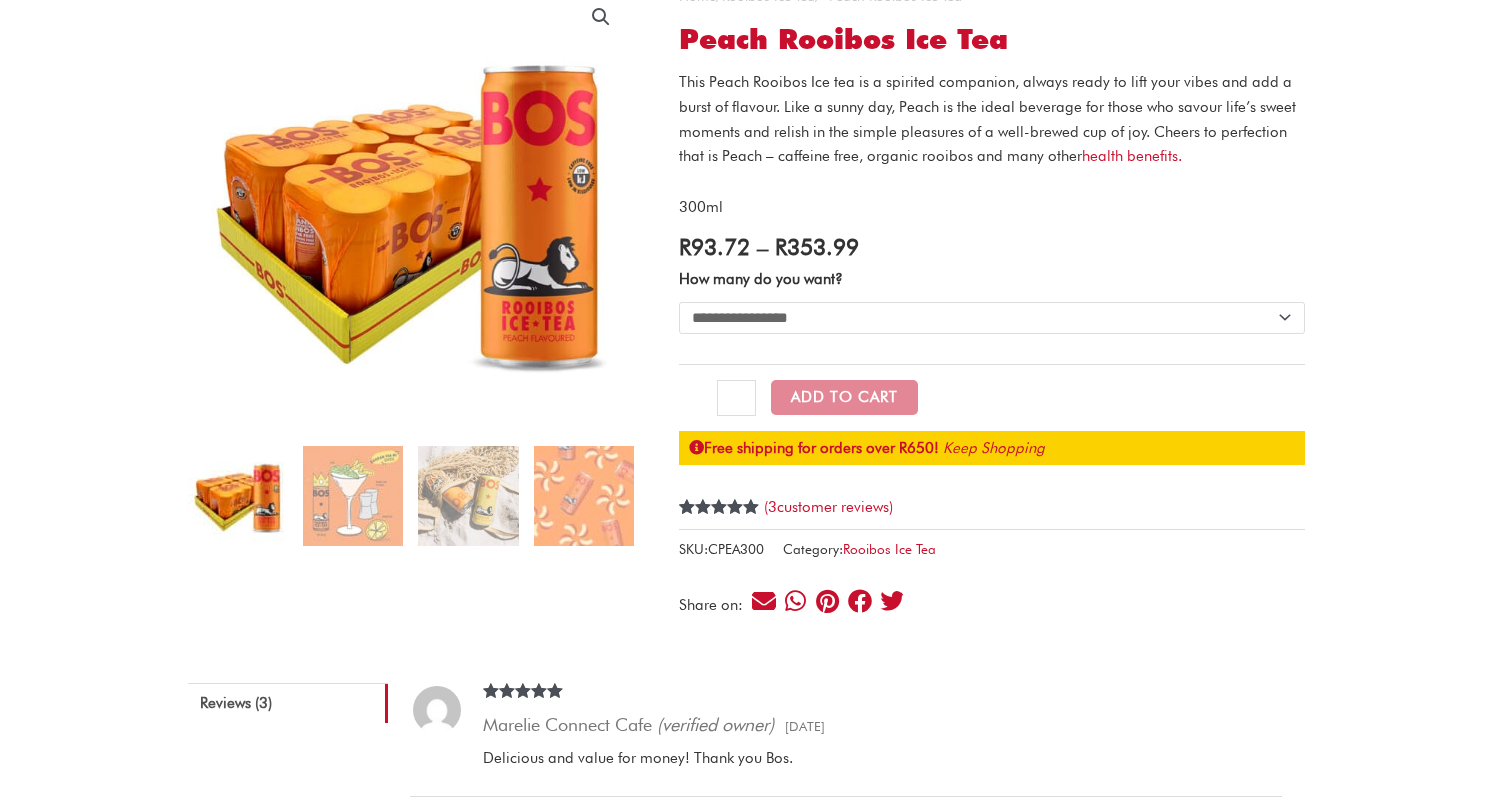 click on "**********" 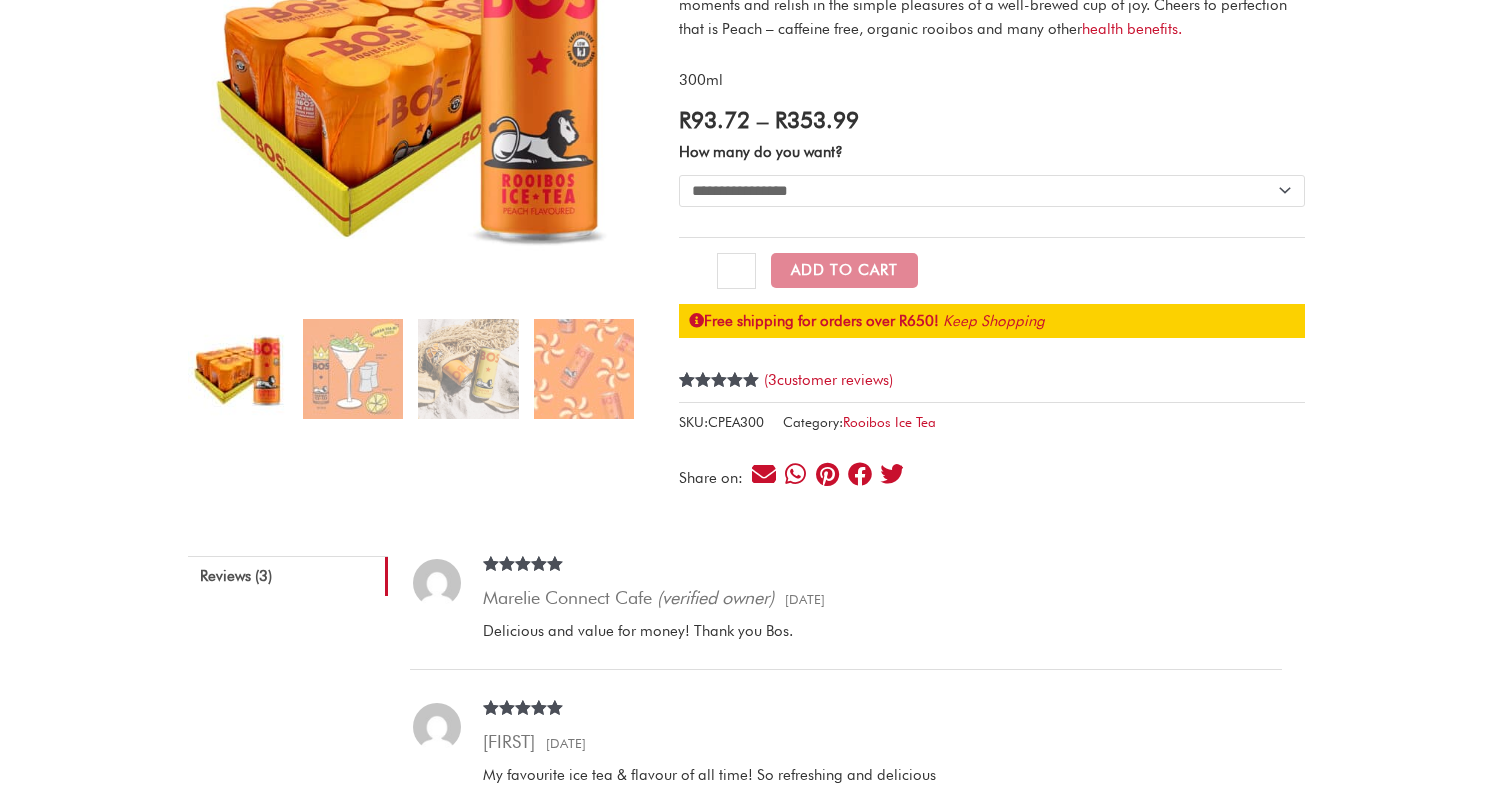 scroll, scrollTop: 387, scrollLeft: 0, axis: vertical 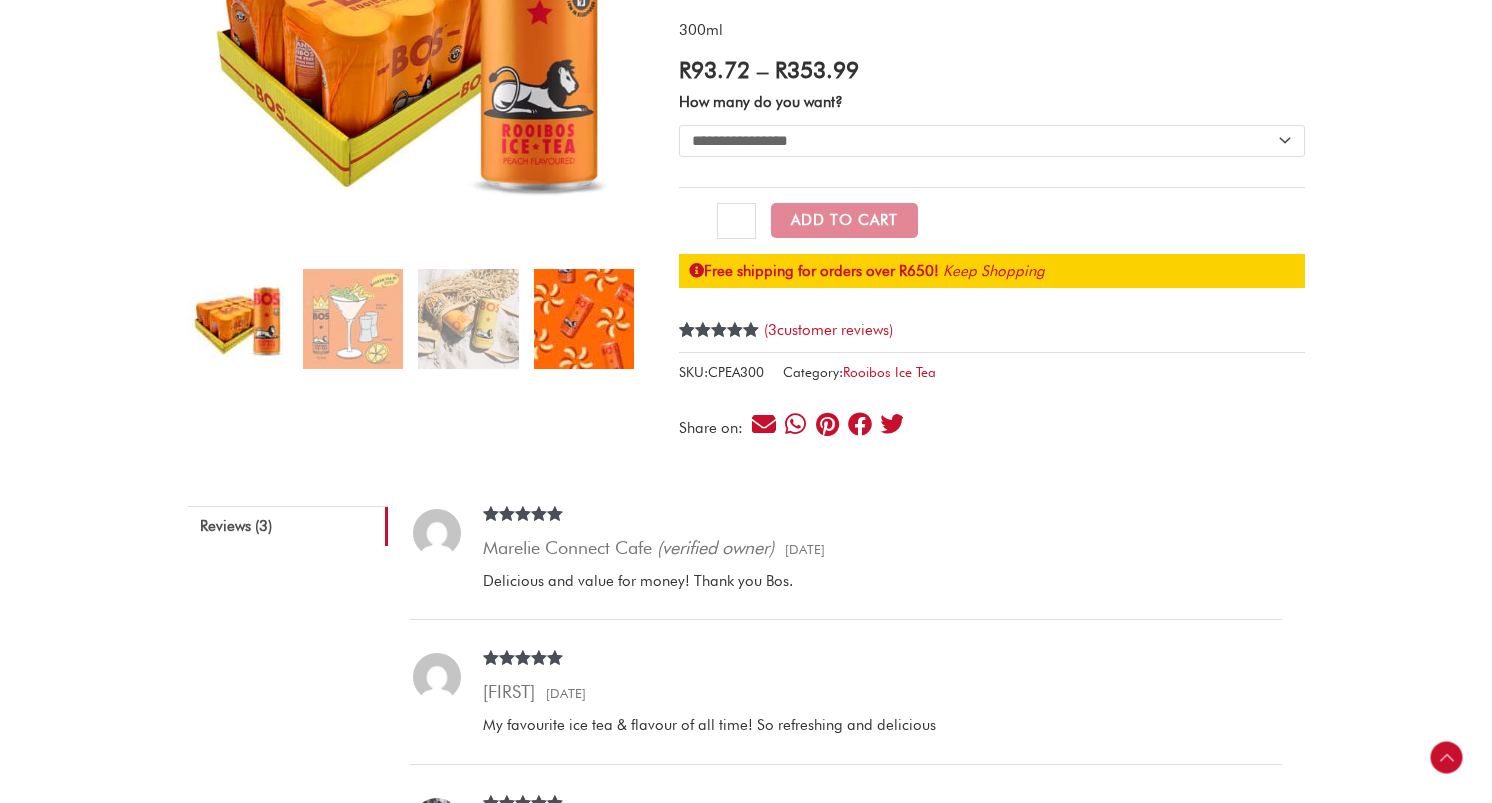 click at bounding box center (584, 319) 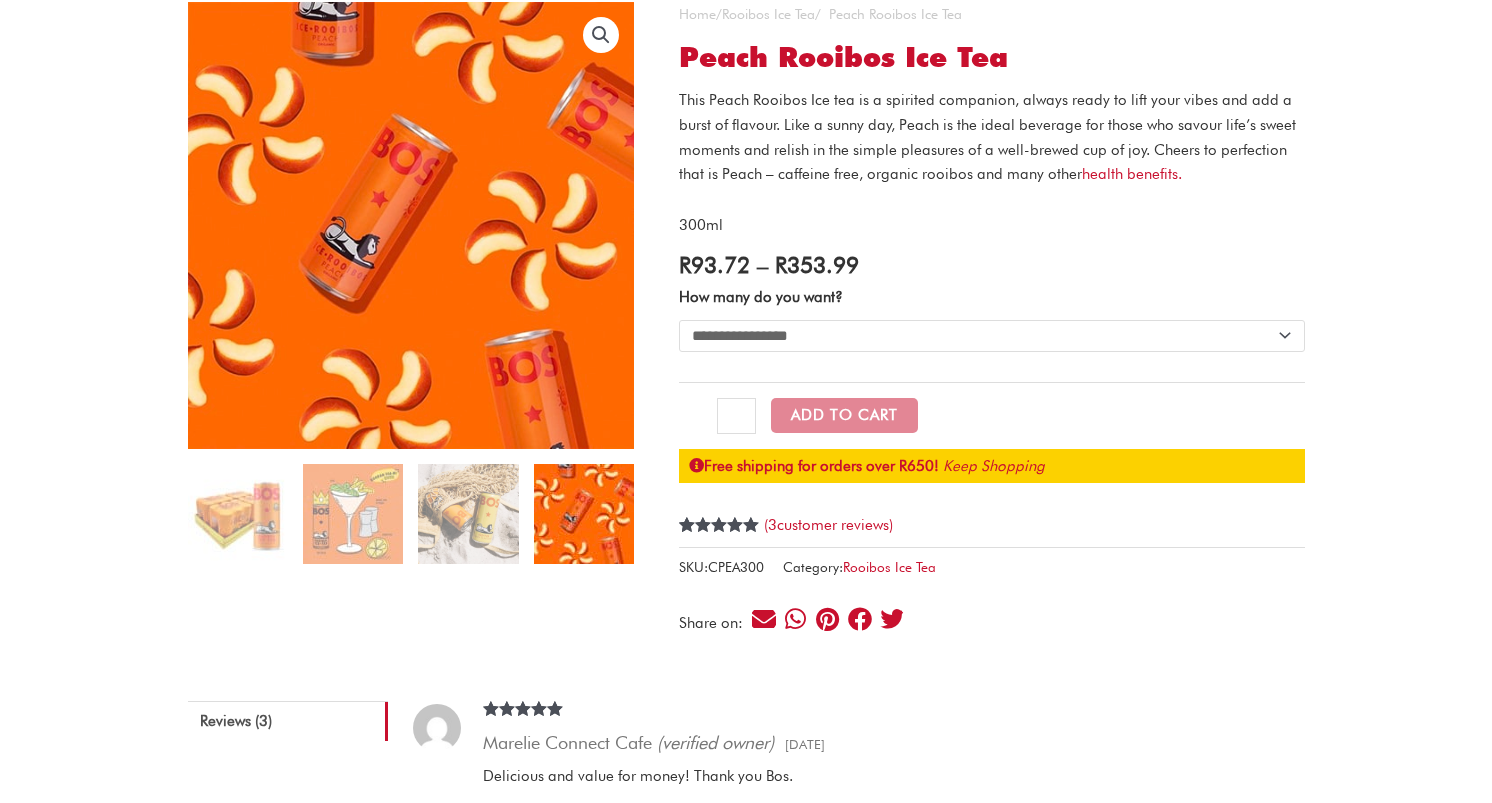 scroll, scrollTop: 186, scrollLeft: 0, axis: vertical 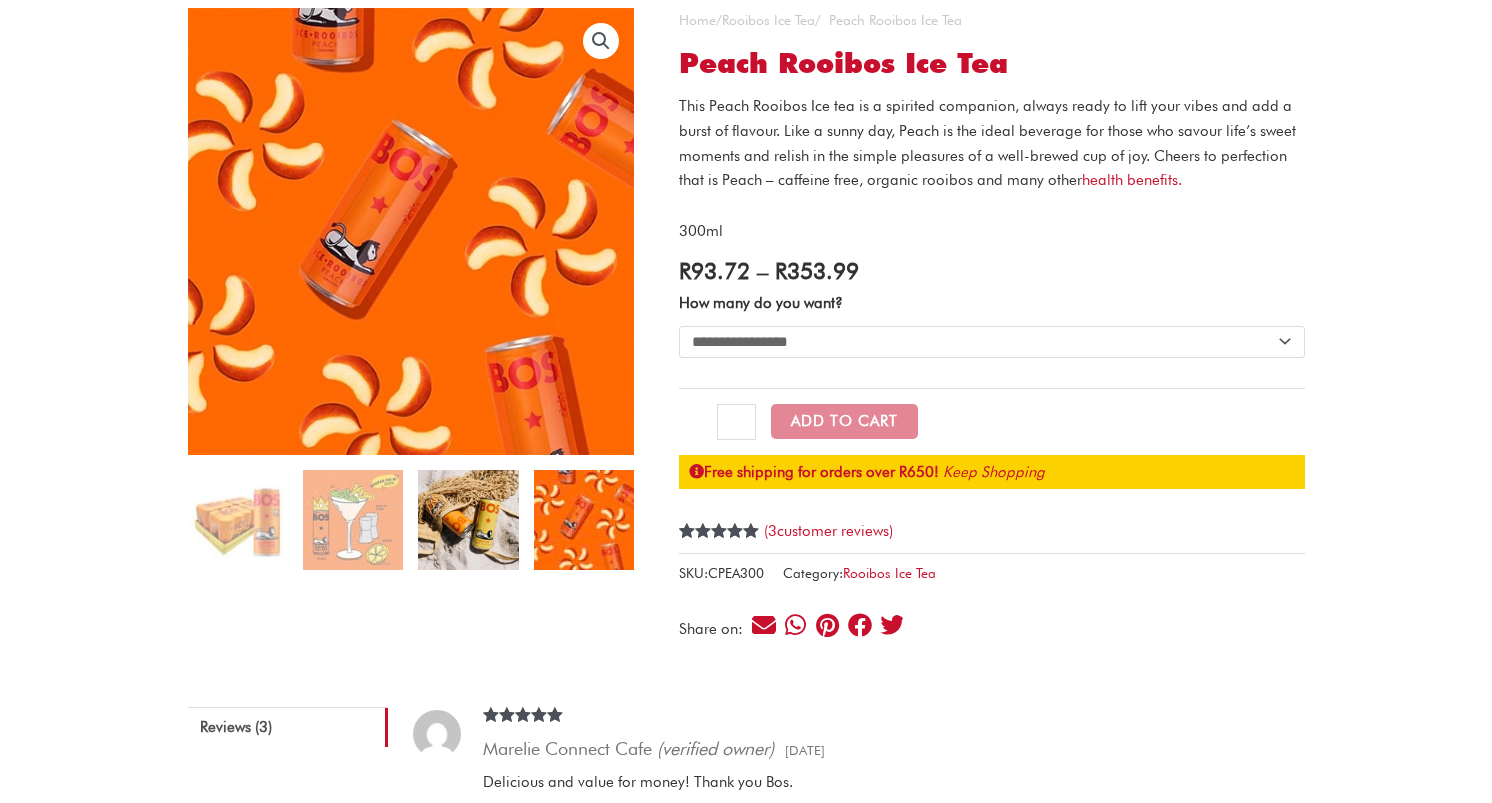click at bounding box center [468, 520] 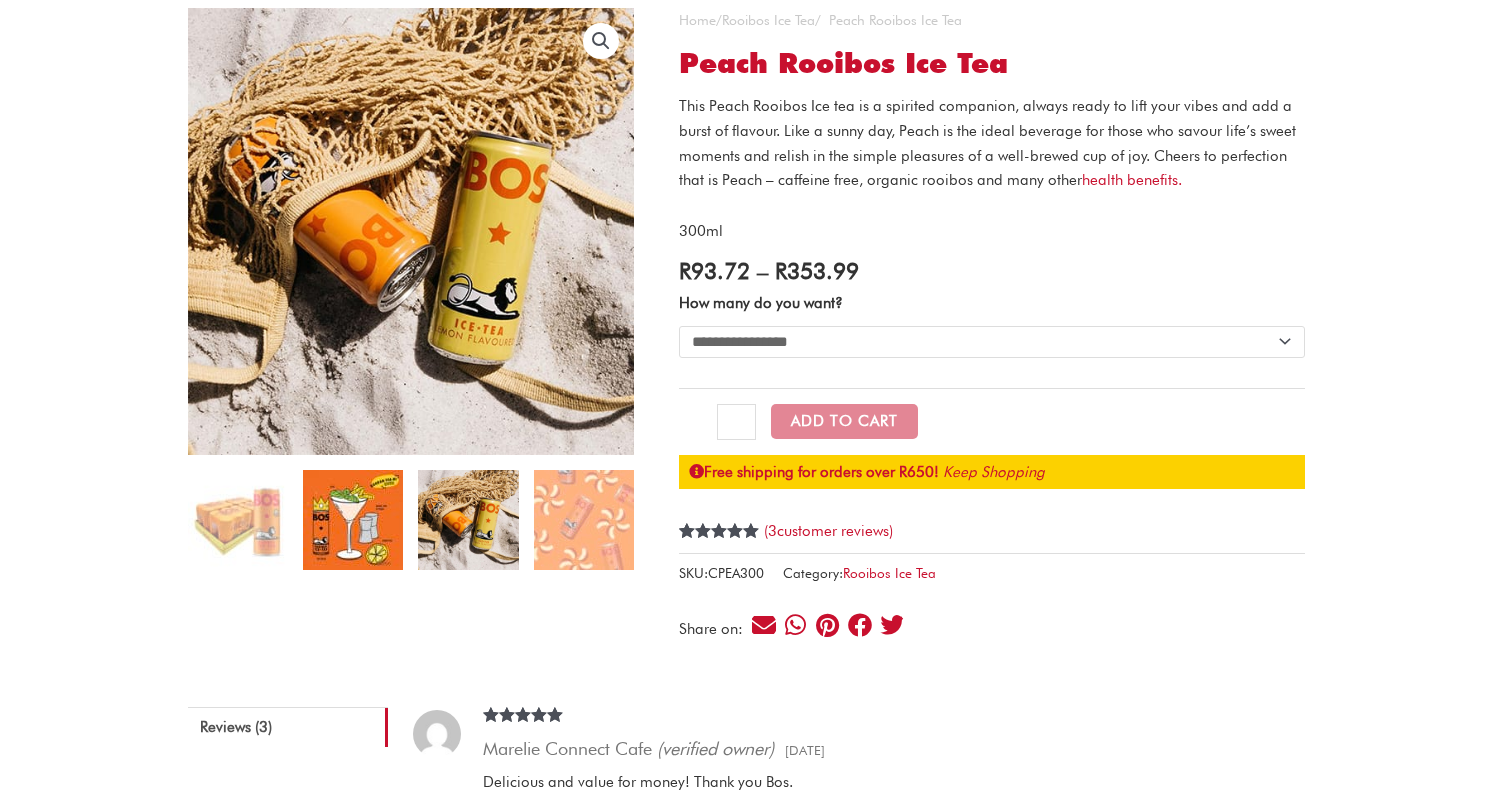 click at bounding box center [353, 520] 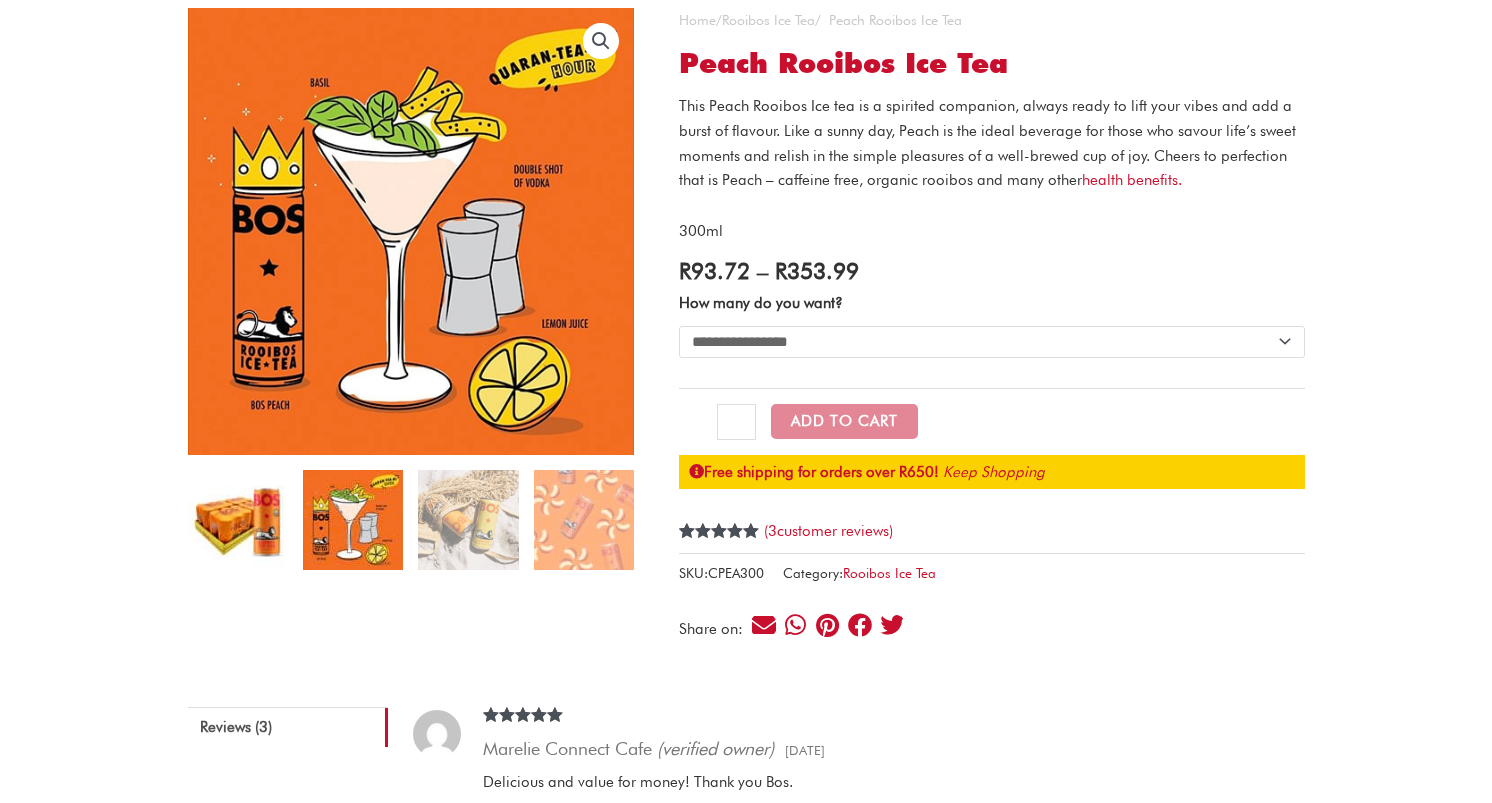 click at bounding box center [238, 520] 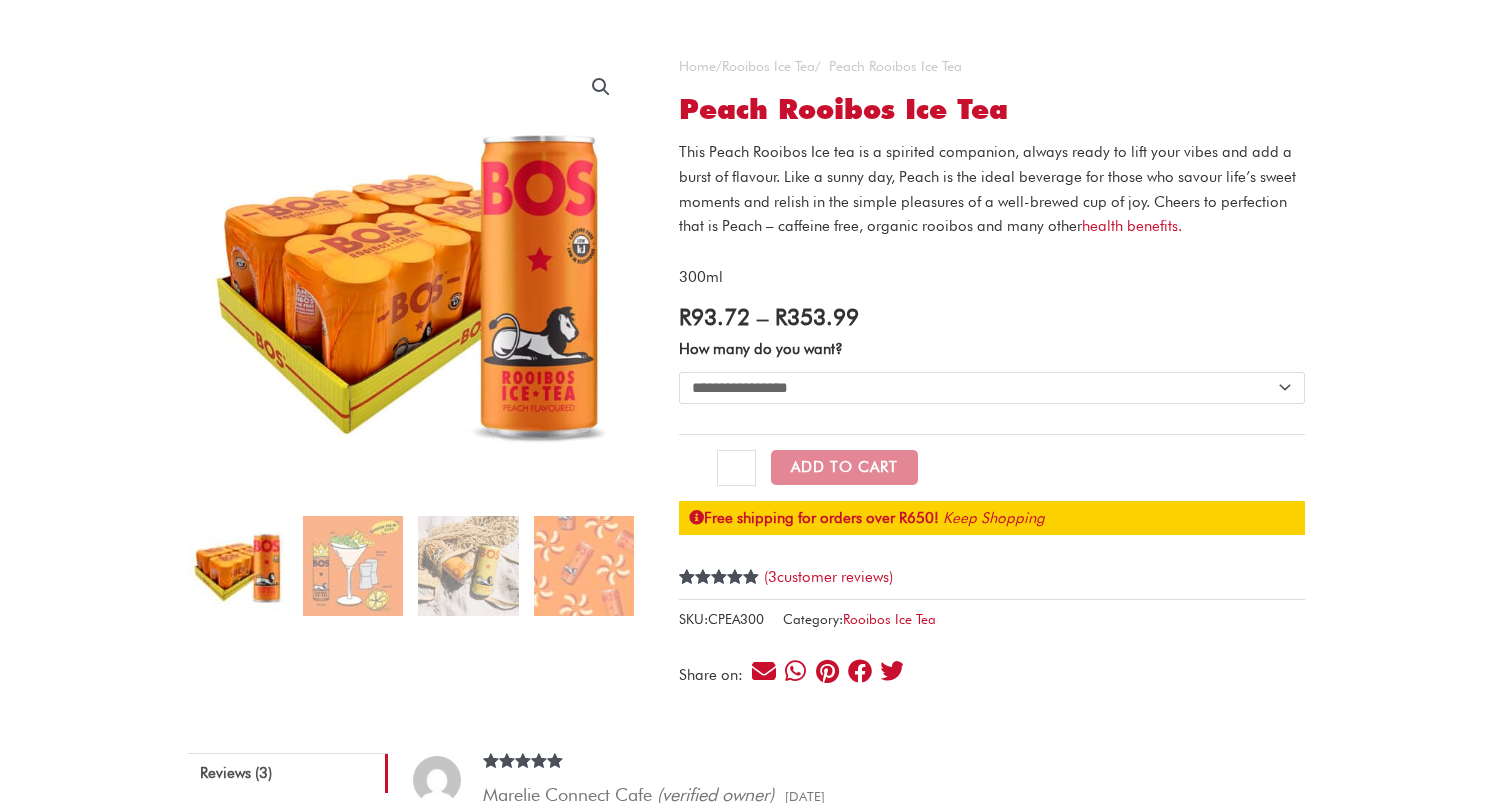 scroll, scrollTop: 123, scrollLeft: 0, axis: vertical 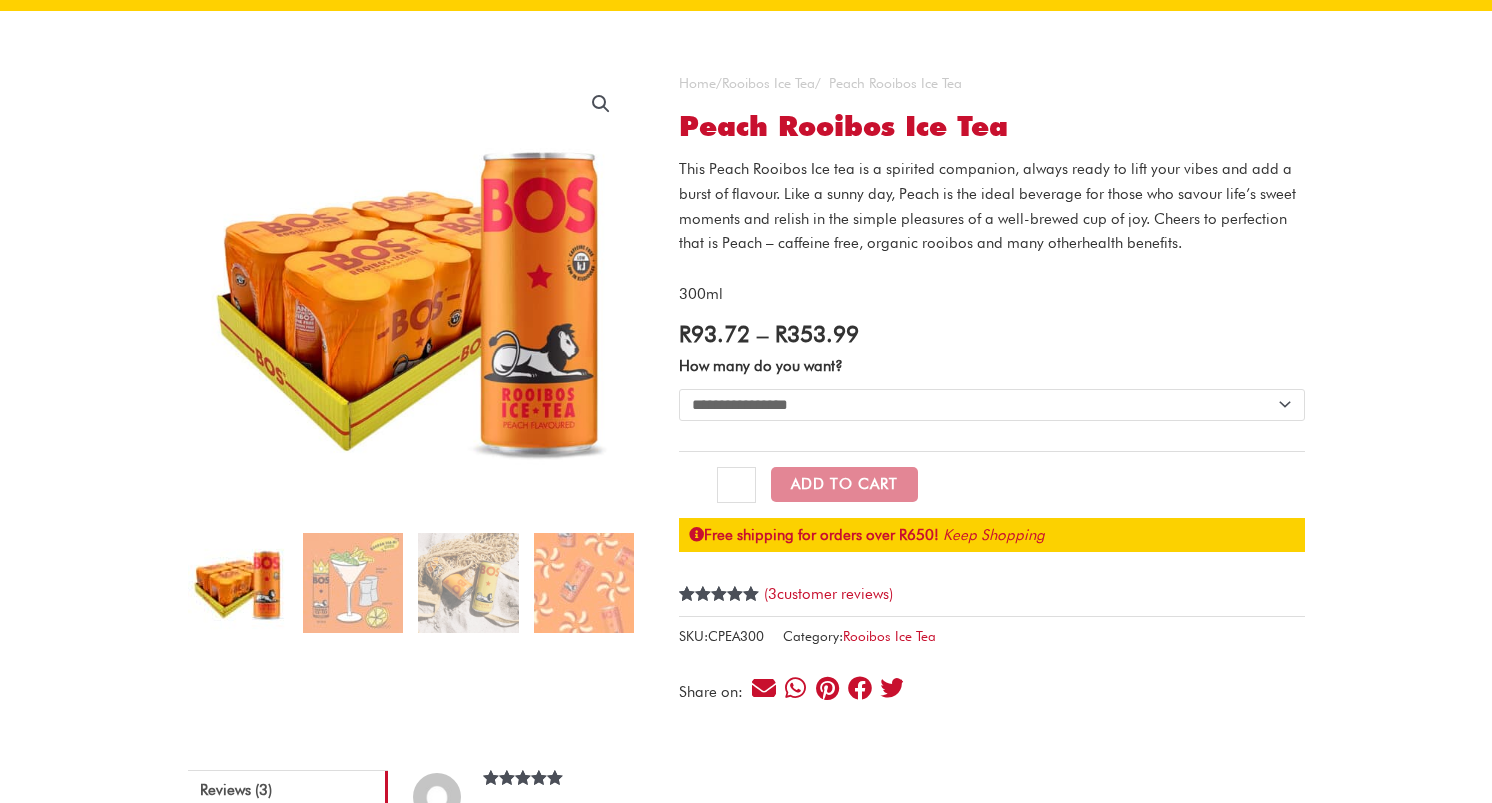 click on "health benefits." at bounding box center (1132, 243) 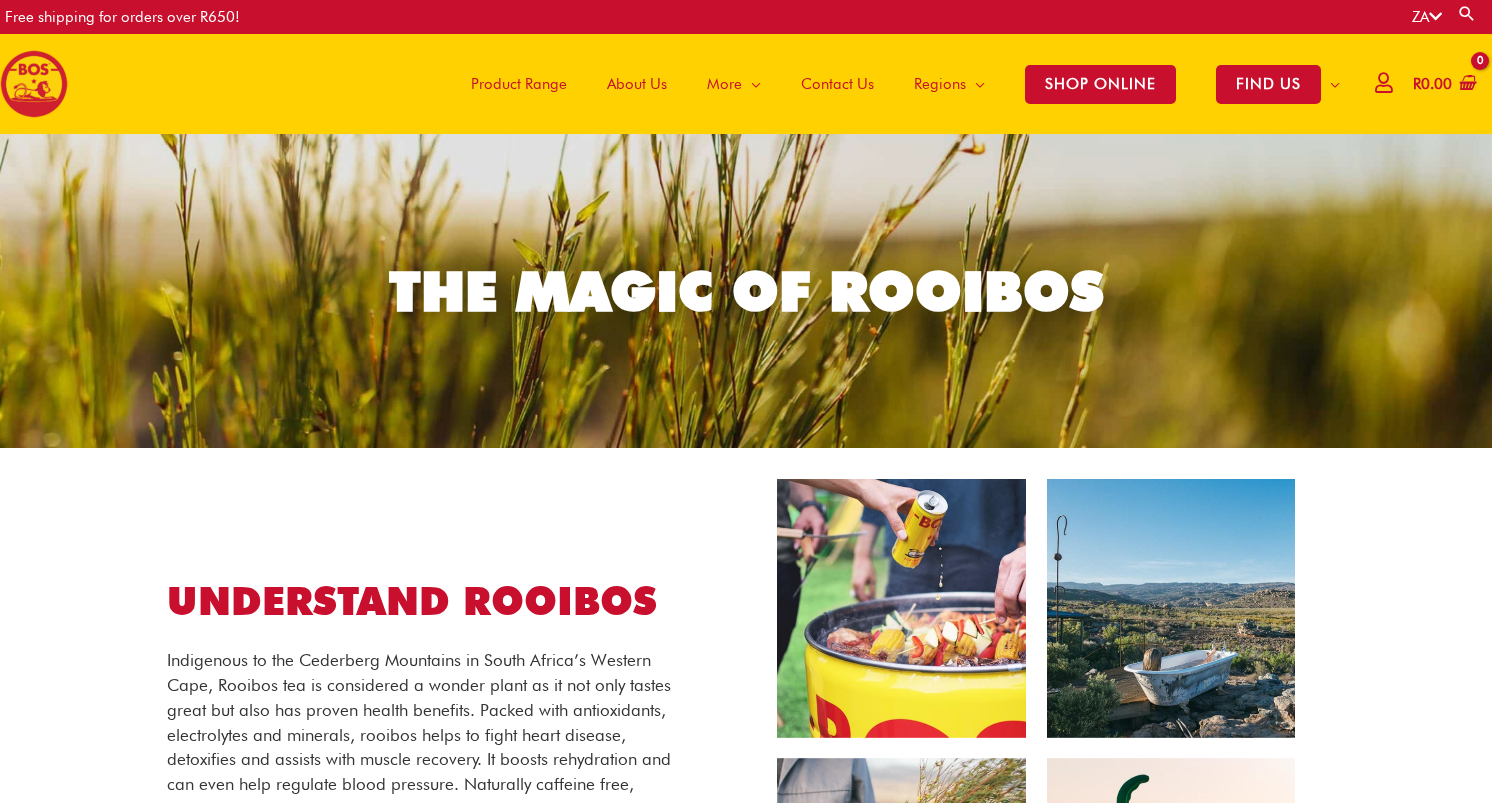 scroll, scrollTop: 0, scrollLeft: 0, axis: both 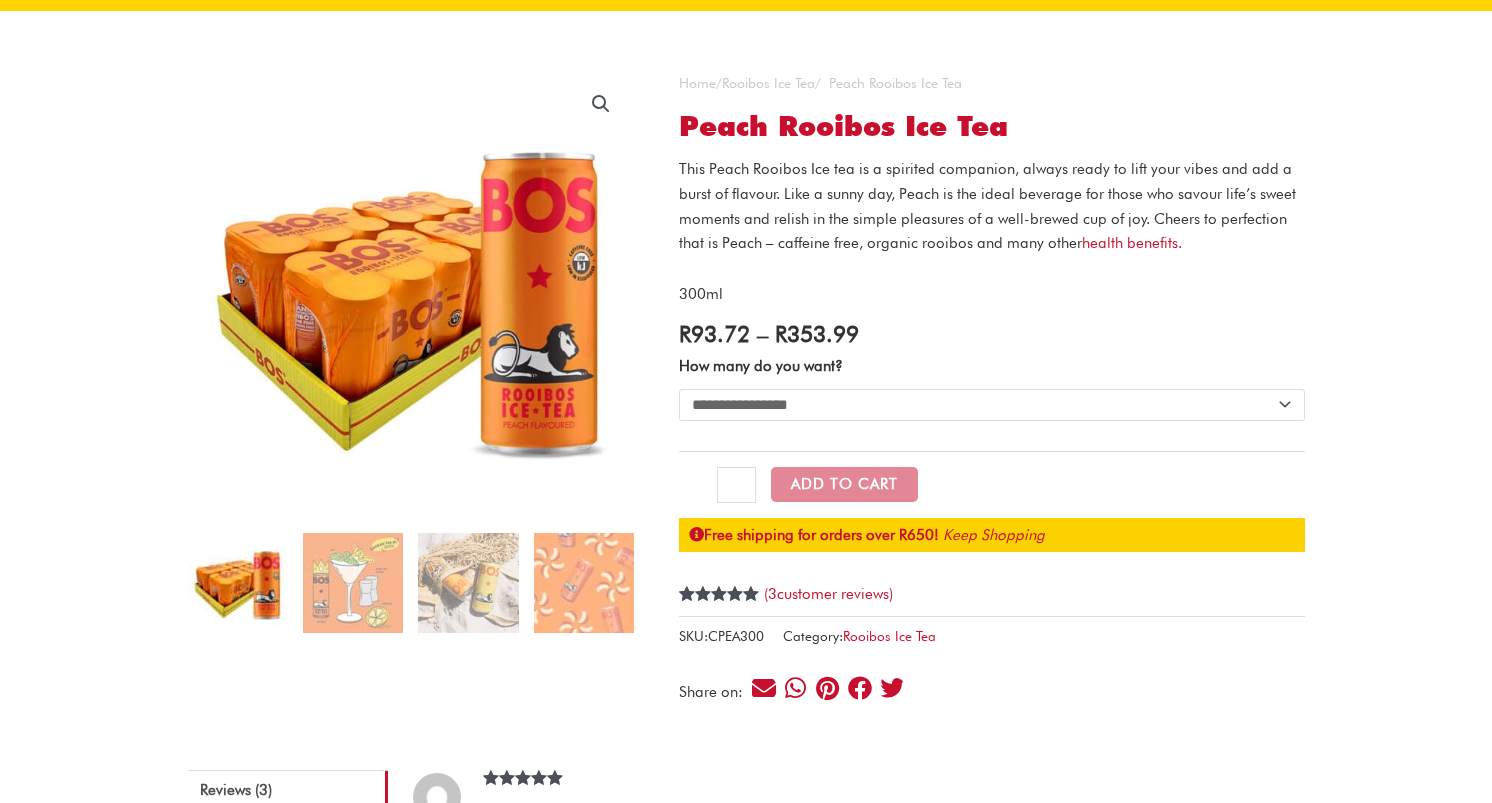 click on "This Peach Rooibos Ice tea is a spirited companion, always ready to lift your vibes and add a burst of flavour. Like a sunny day, Peach is the ideal beverage for those who savour life’s sweet moments and relish in the simple pleasures of a well-brewed cup of joy. Cheers to perfection that is Peach – caffeine free, organic rooibos and many other  health benefits." at bounding box center [992, 206] 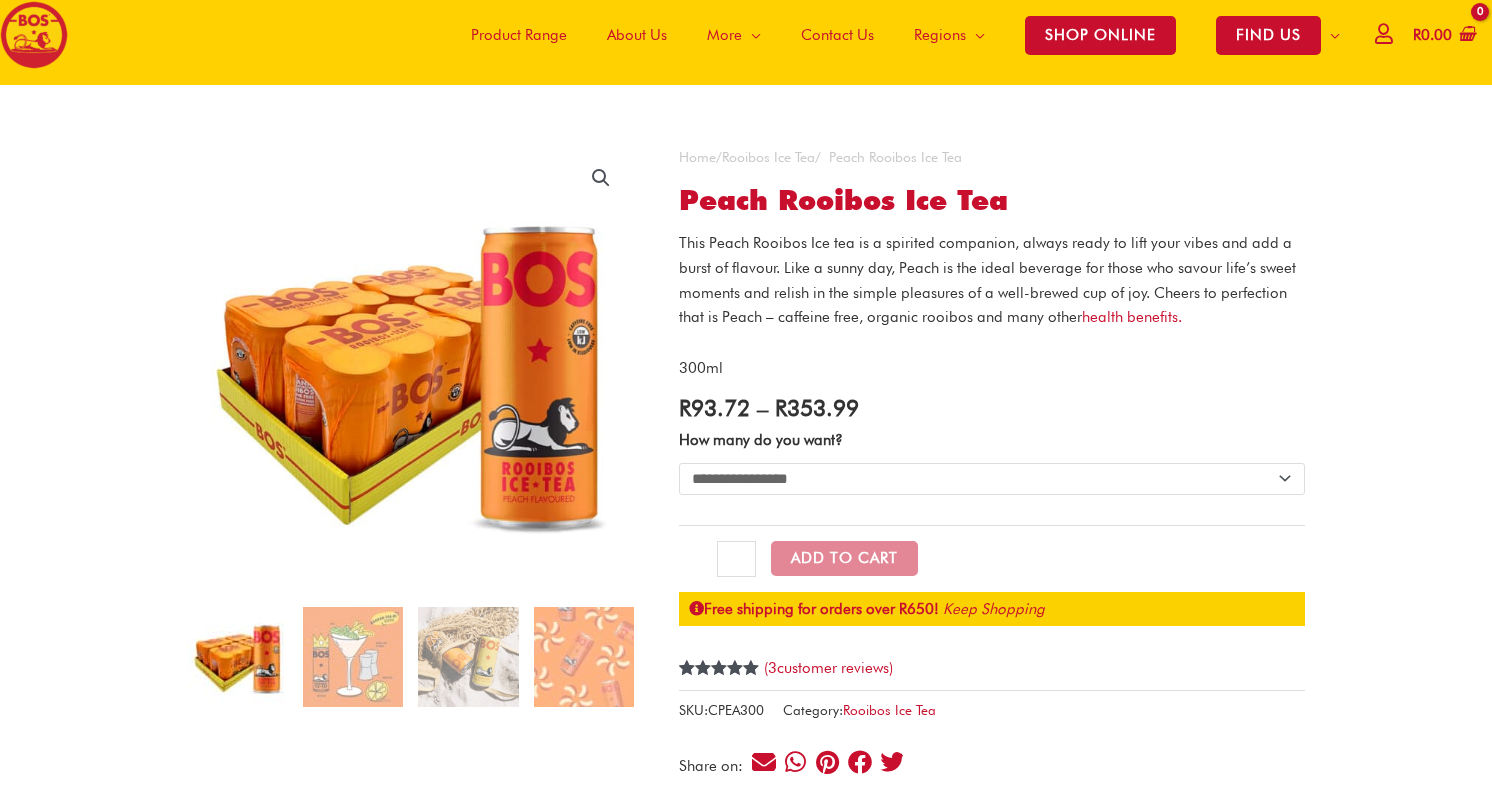 scroll, scrollTop: 51, scrollLeft: 0, axis: vertical 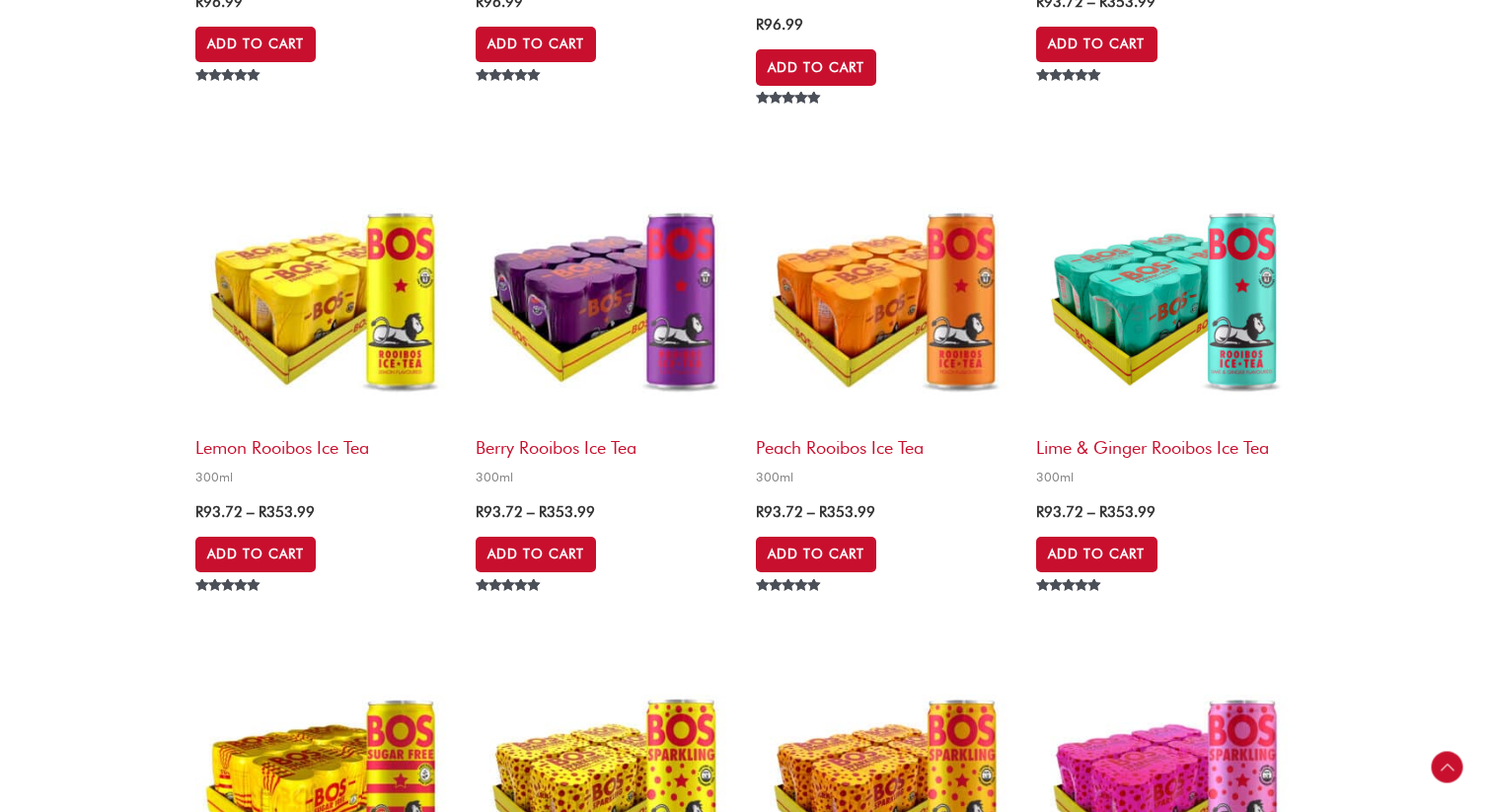 click at bounding box center [326, 296] 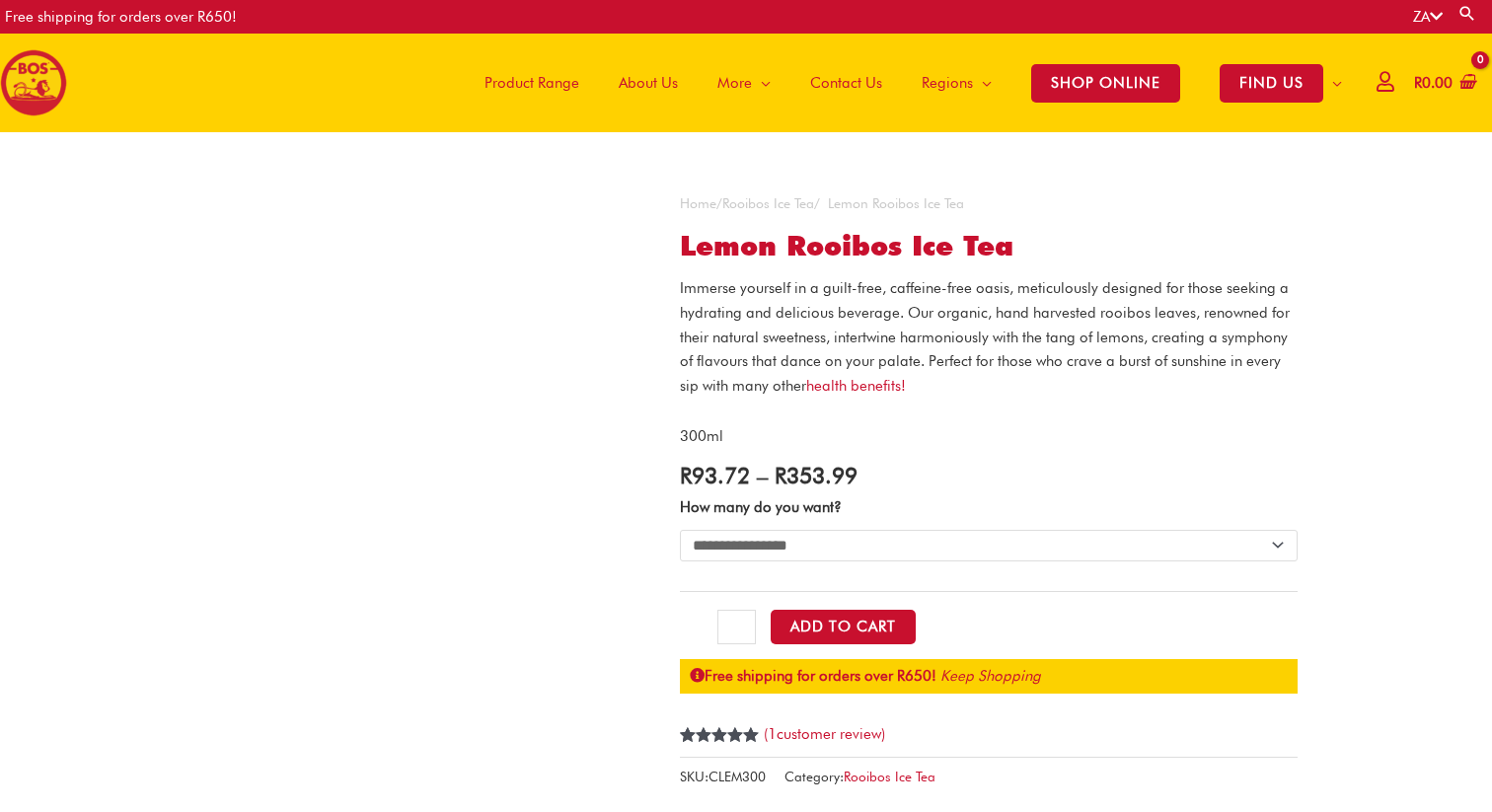 scroll, scrollTop: 0, scrollLeft: 0, axis: both 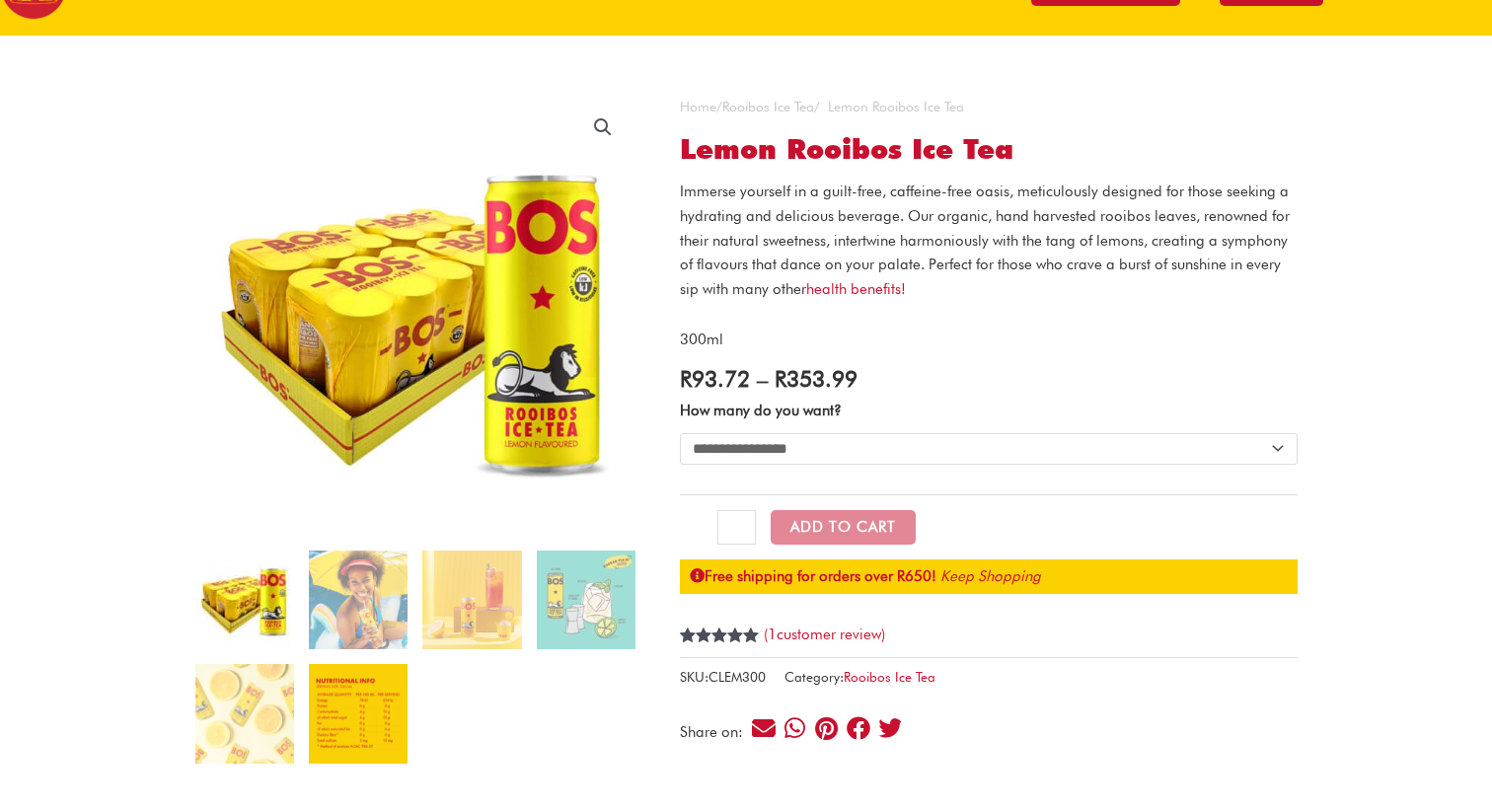 click at bounding box center (358, 713) 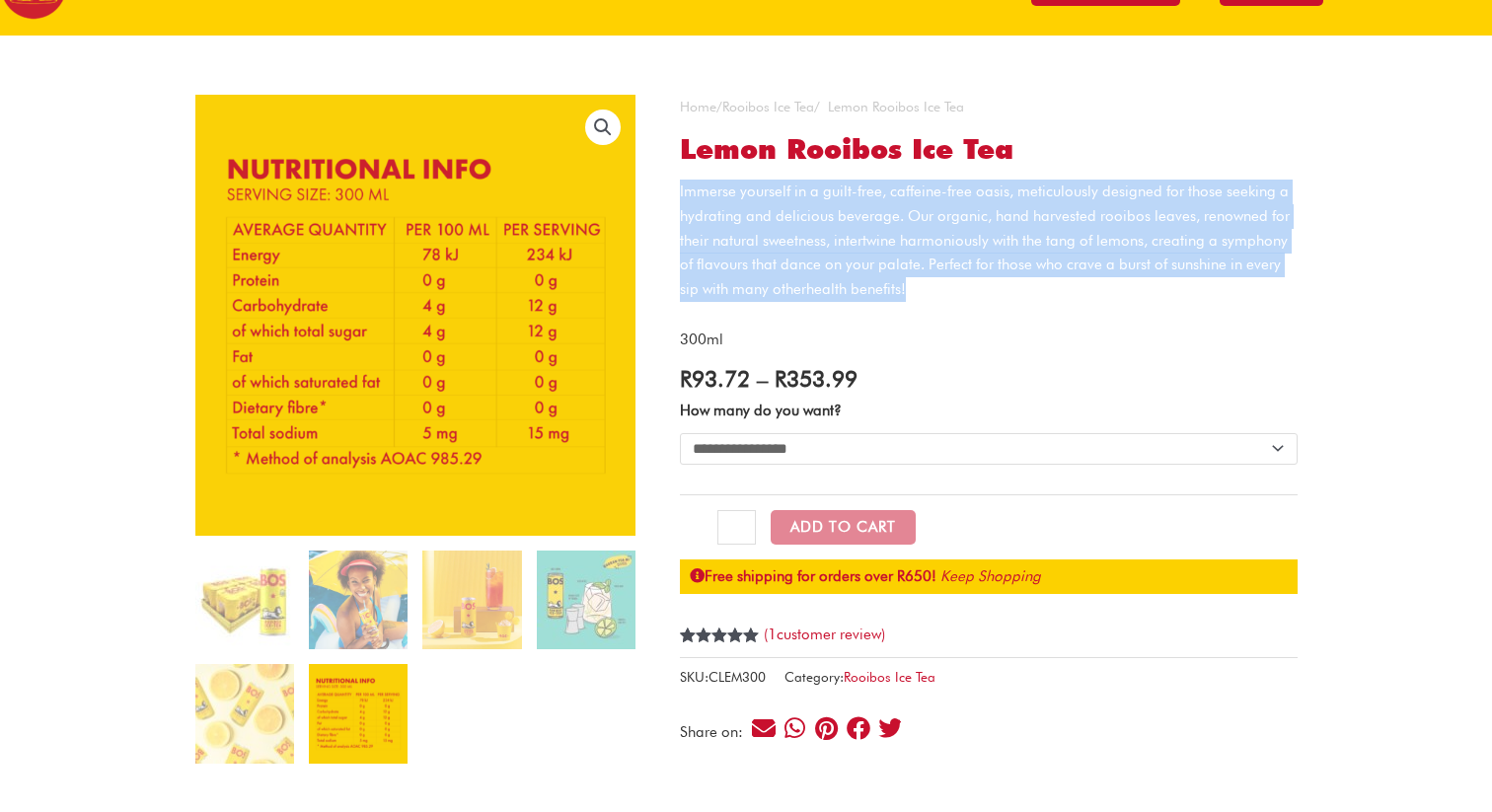 drag, startPoint x: 680, startPoint y: 189, endPoint x: 966, endPoint y: 286, distance: 302.00166 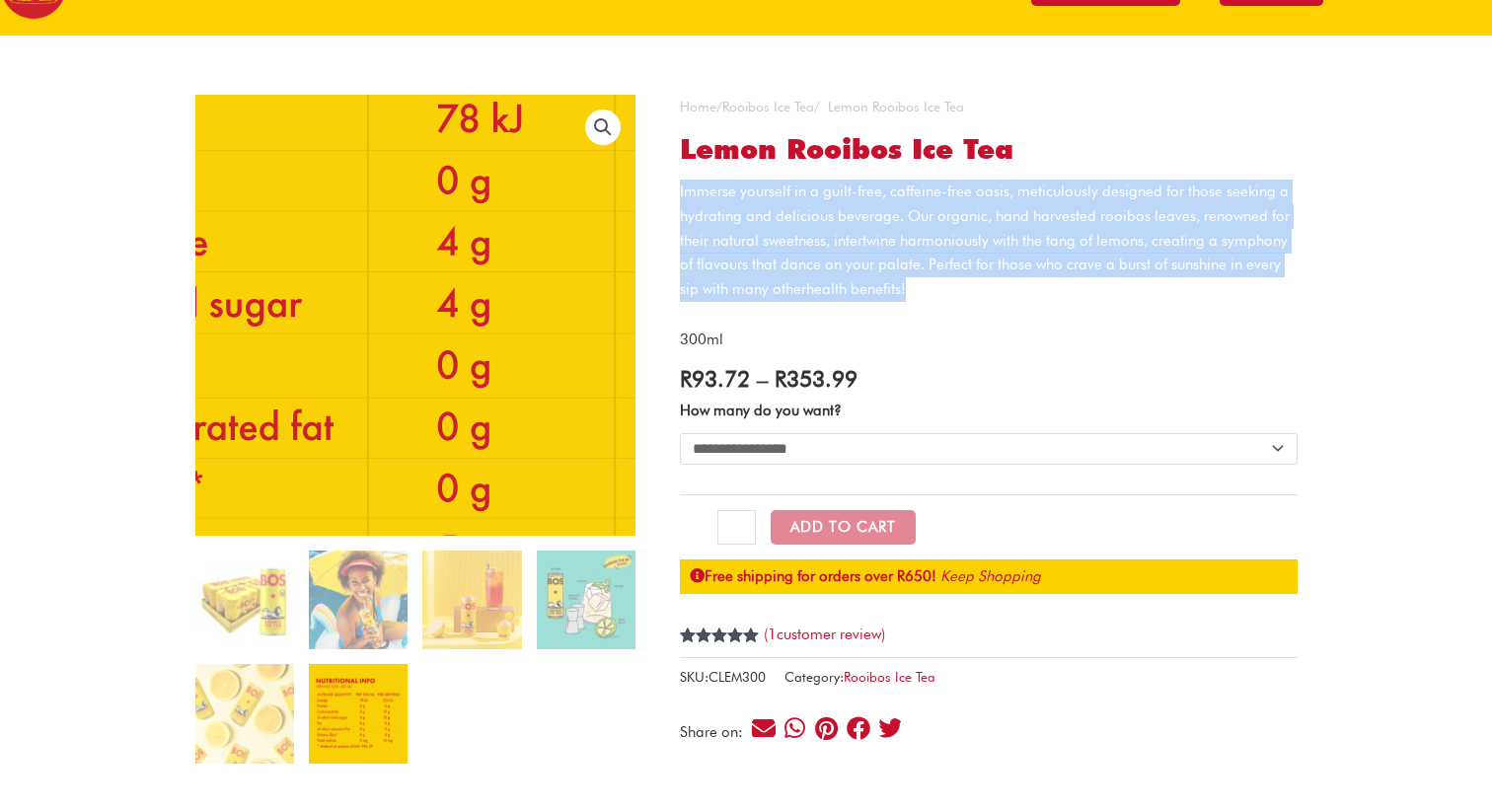 click at bounding box center [420, 265] 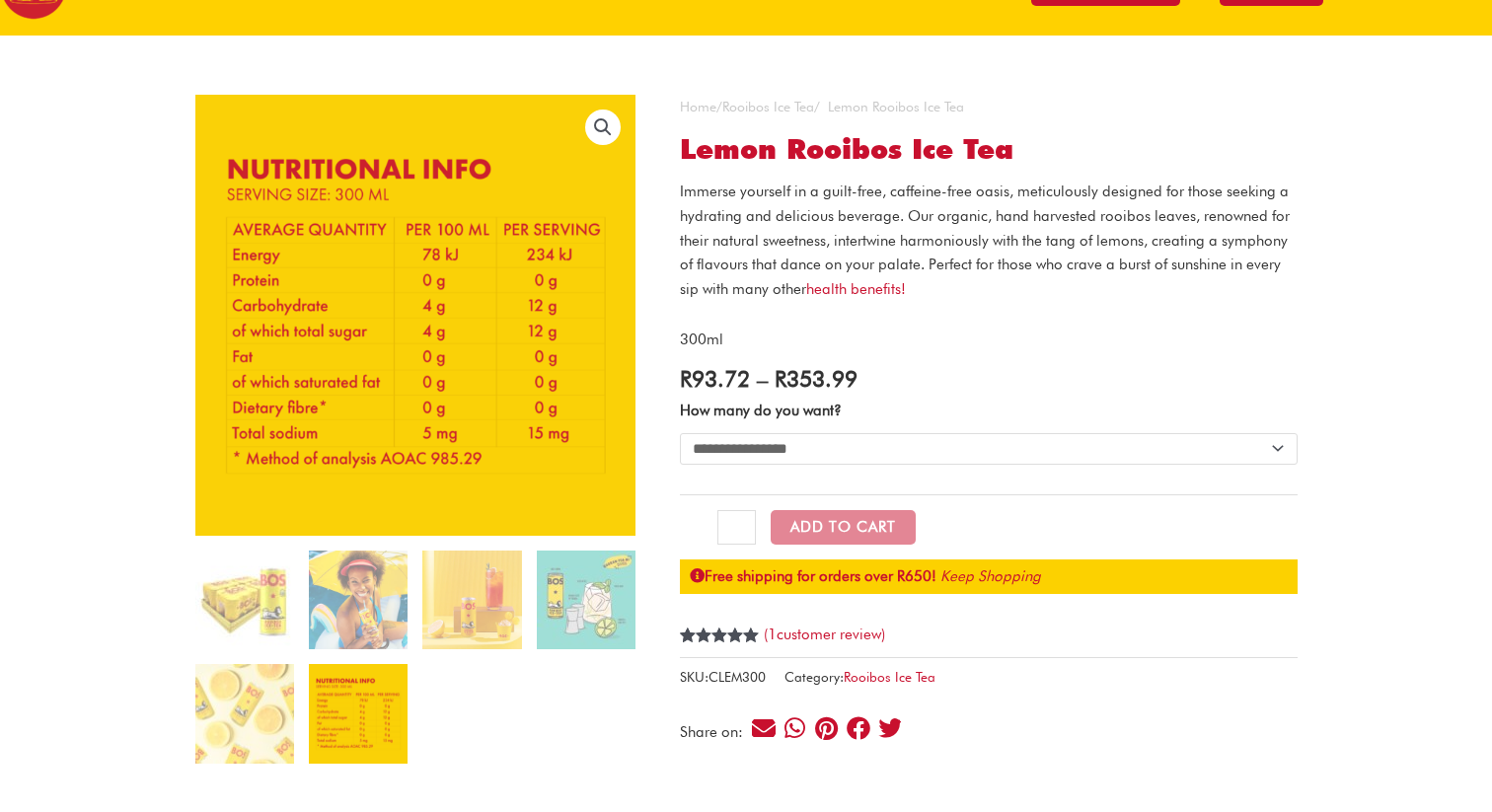 click on "300ml" at bounding box center [989, 339] 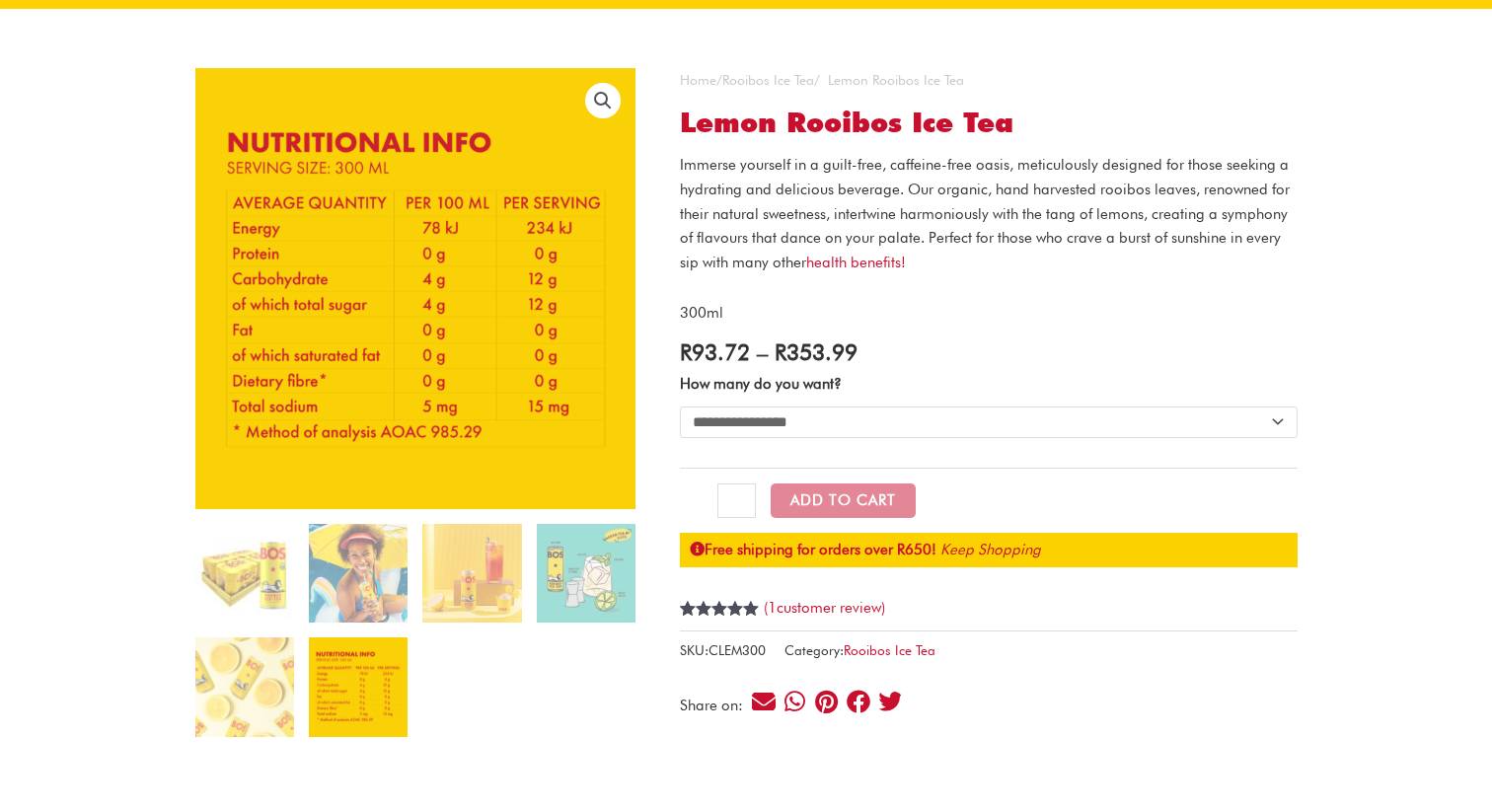 scroll, scrollTop: 0, scrollLeft: 0, axis: both 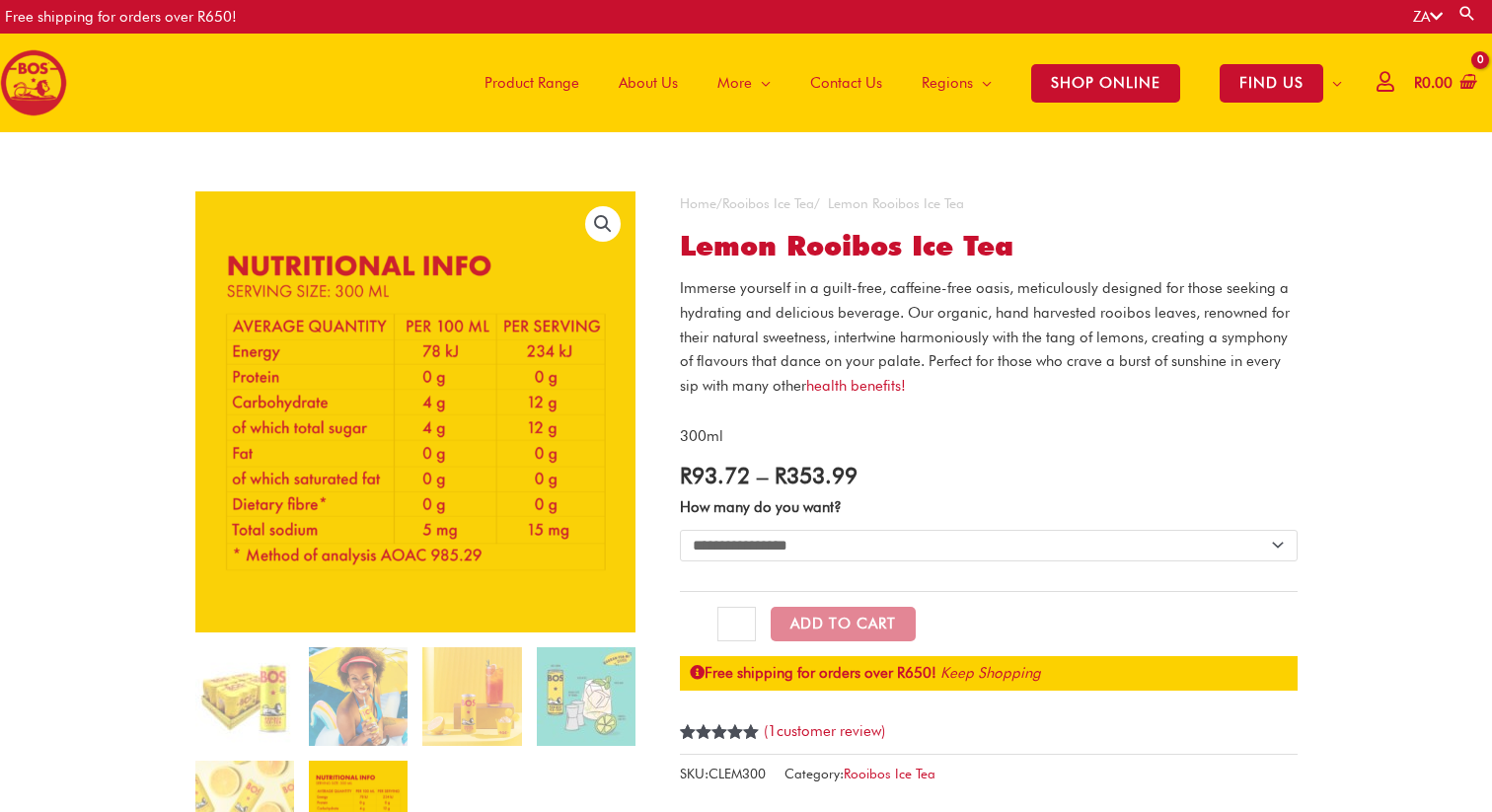 click on "**********" 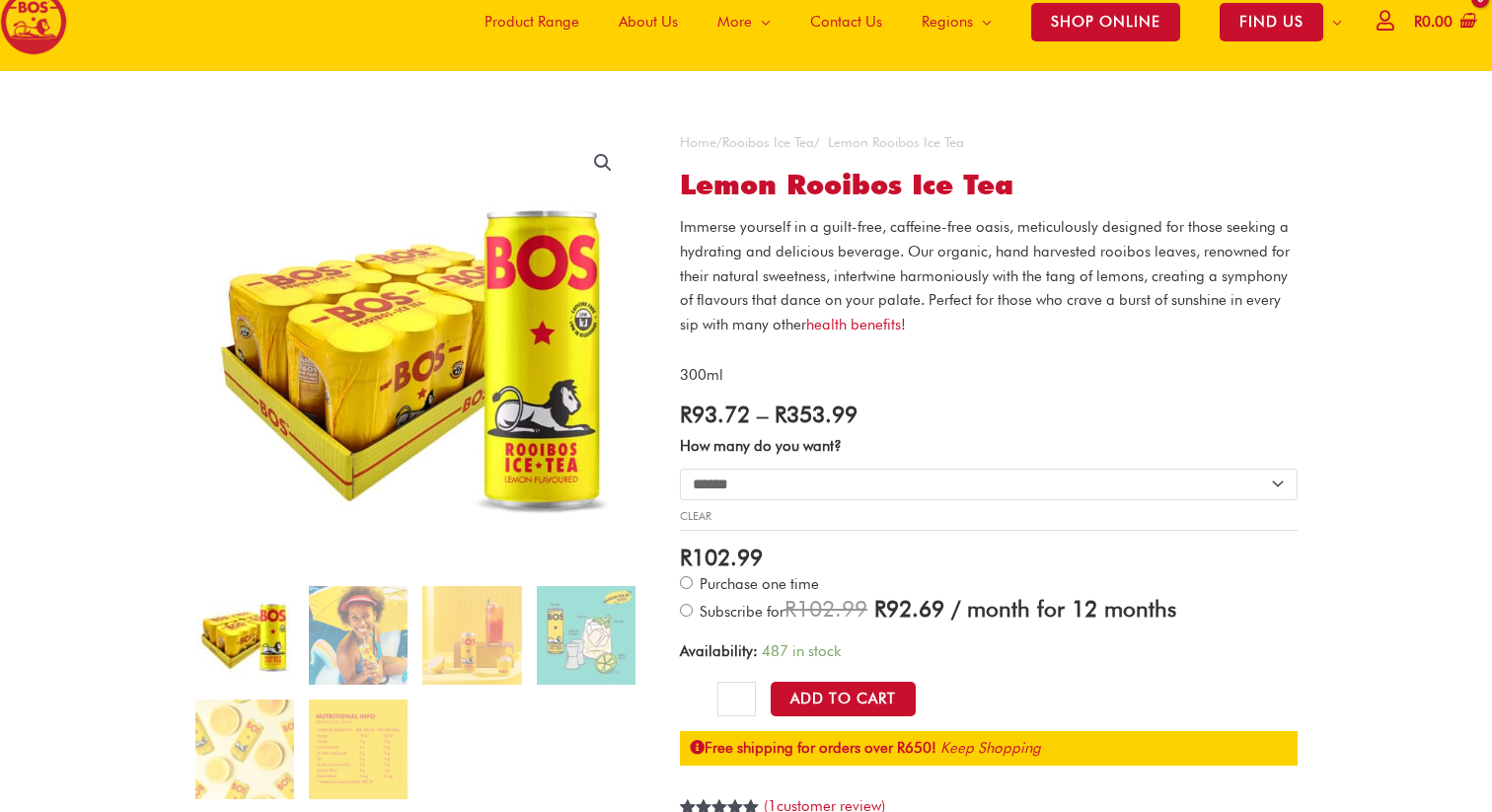 scroll, scrollTop: 65, scrollLeft: 0, axis: vertical 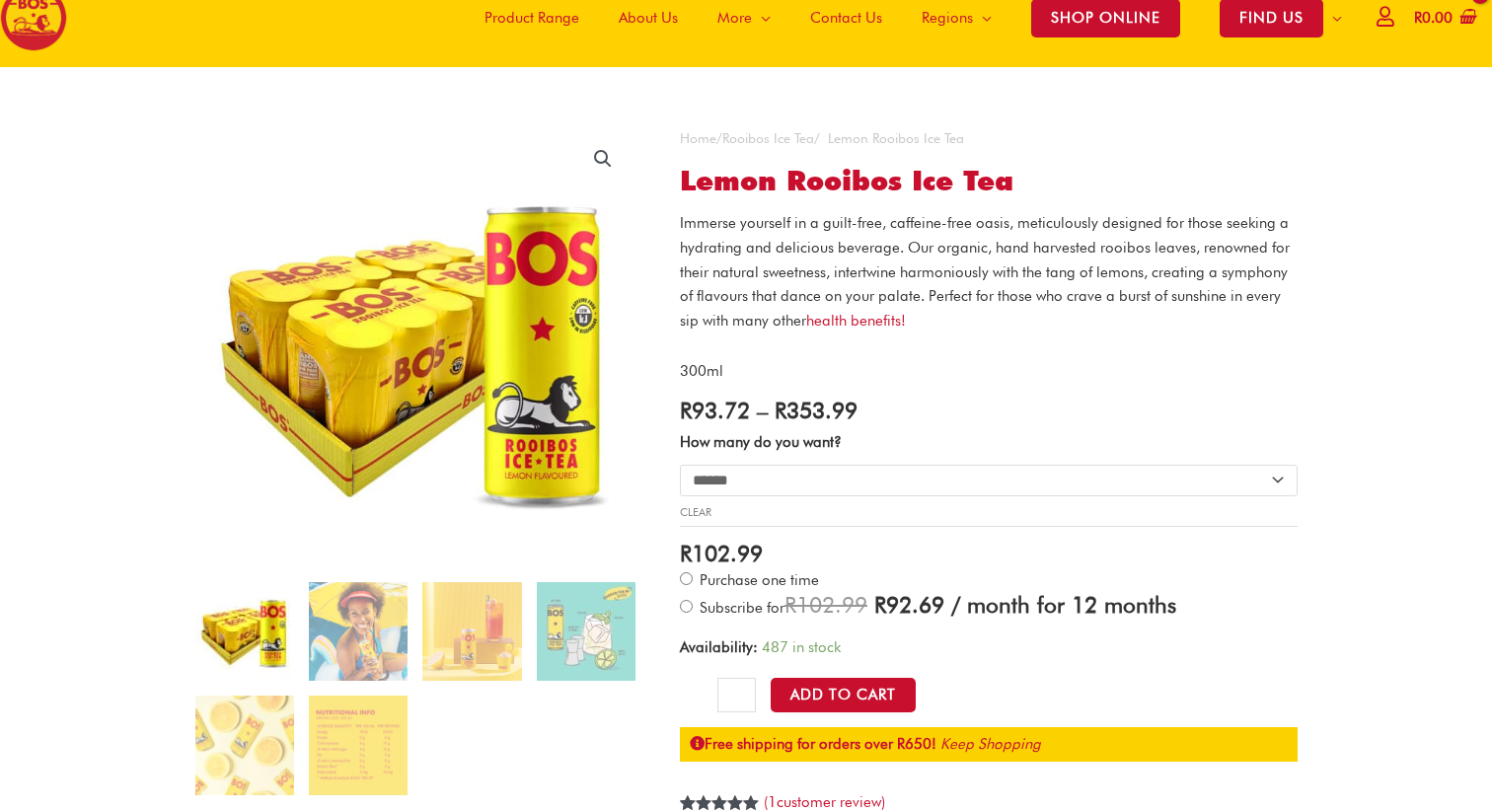 click on "**********" 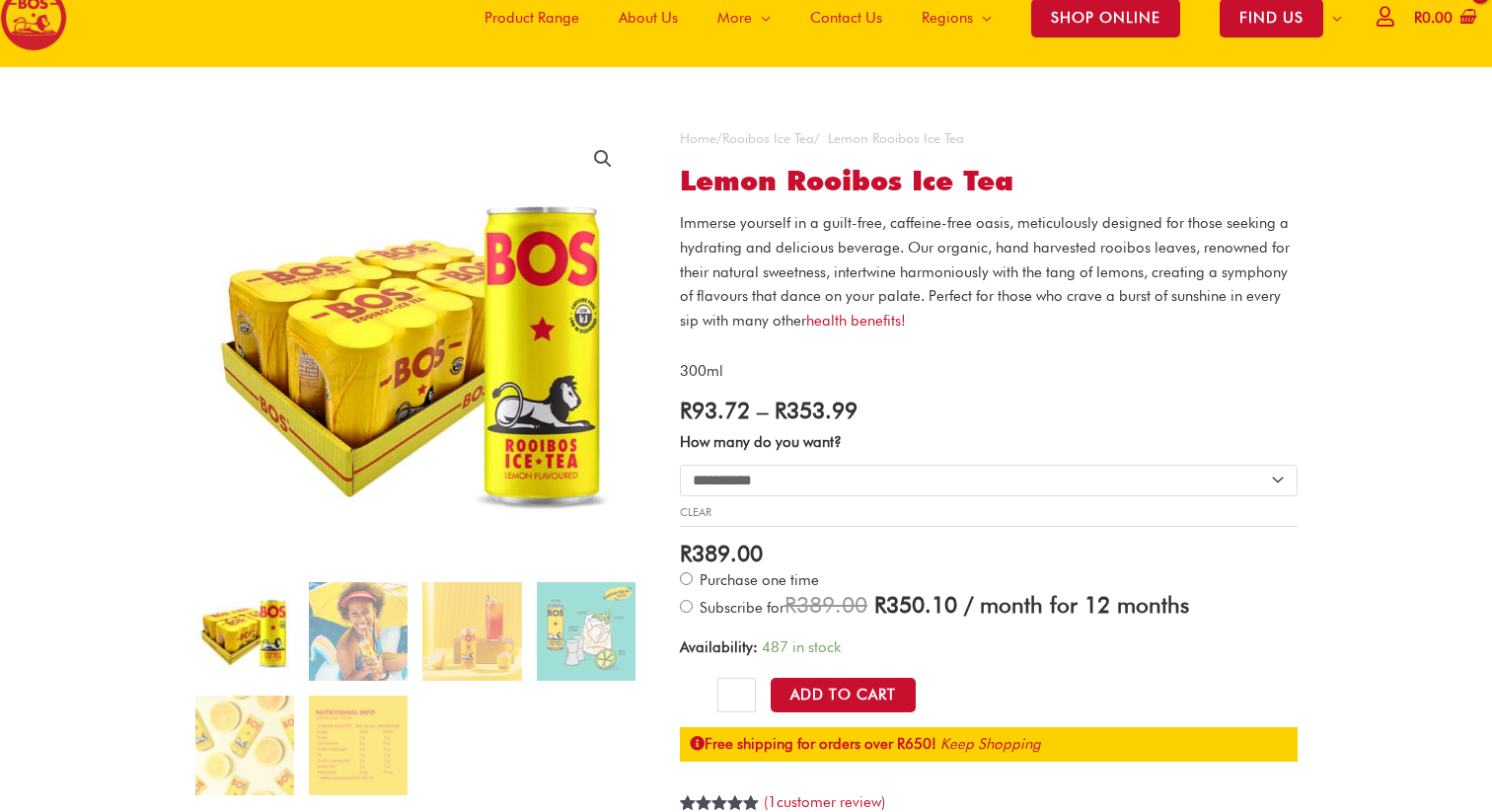 click on "**********" 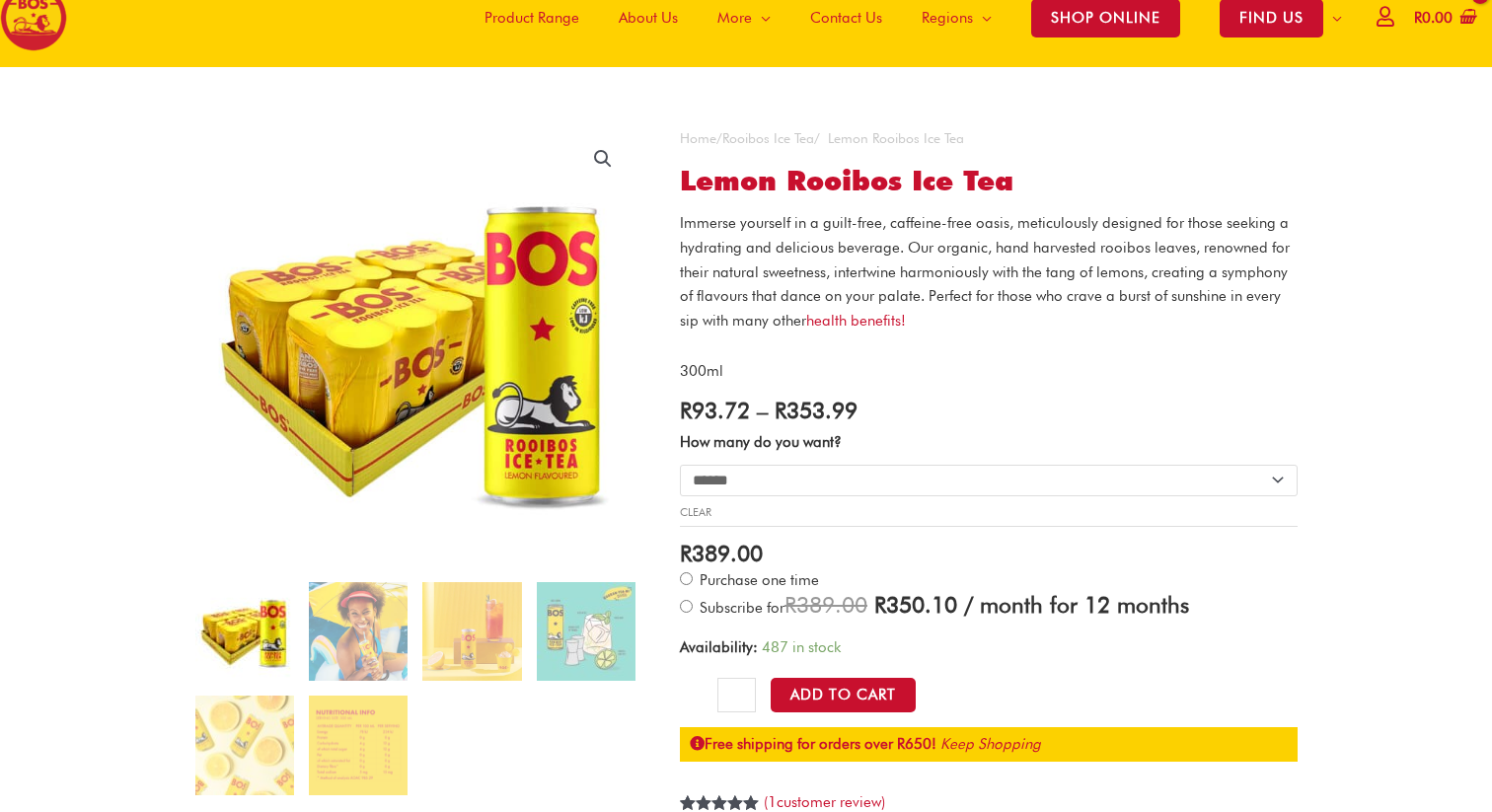 select on "******" 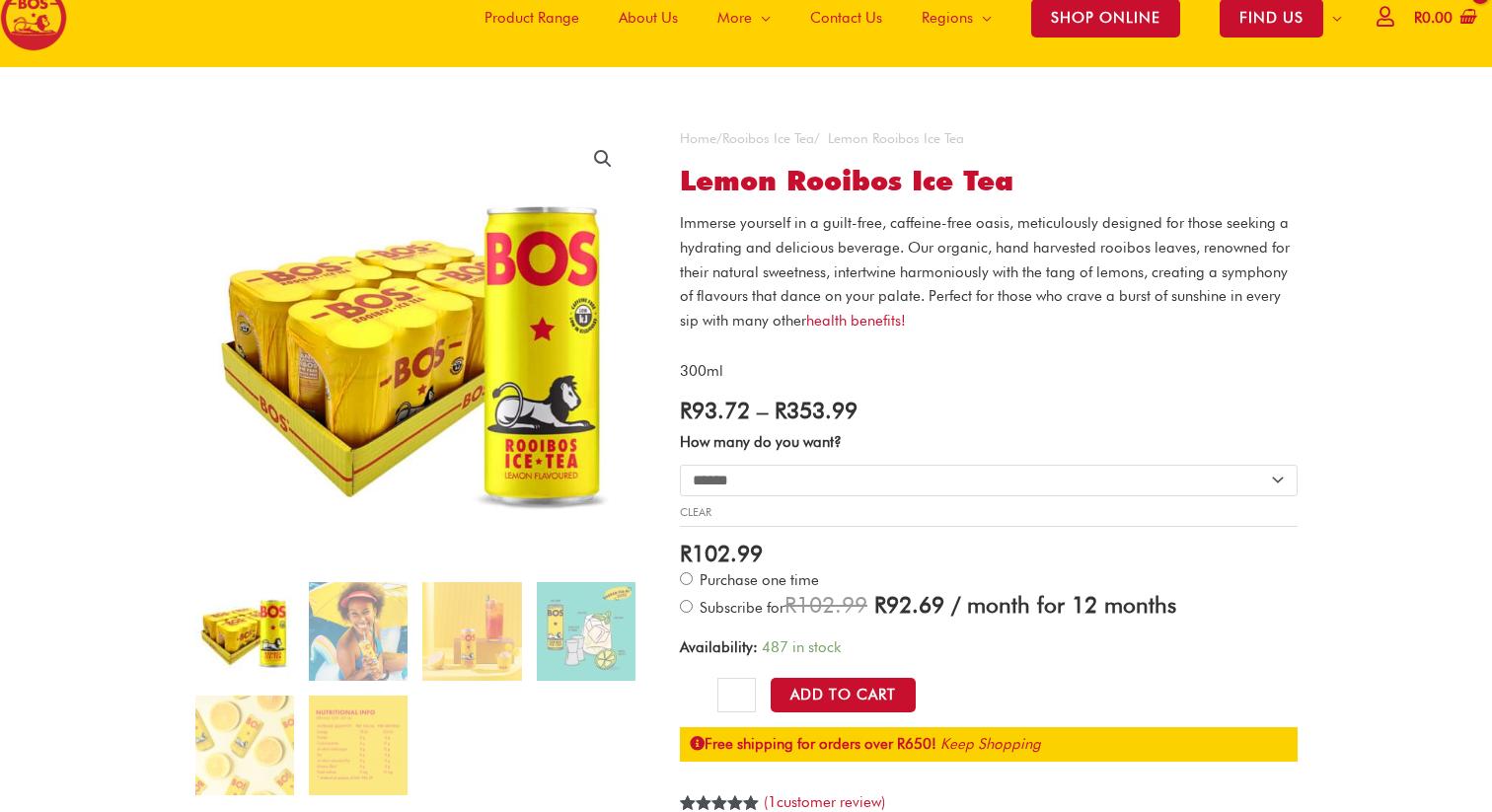 click on "**********" 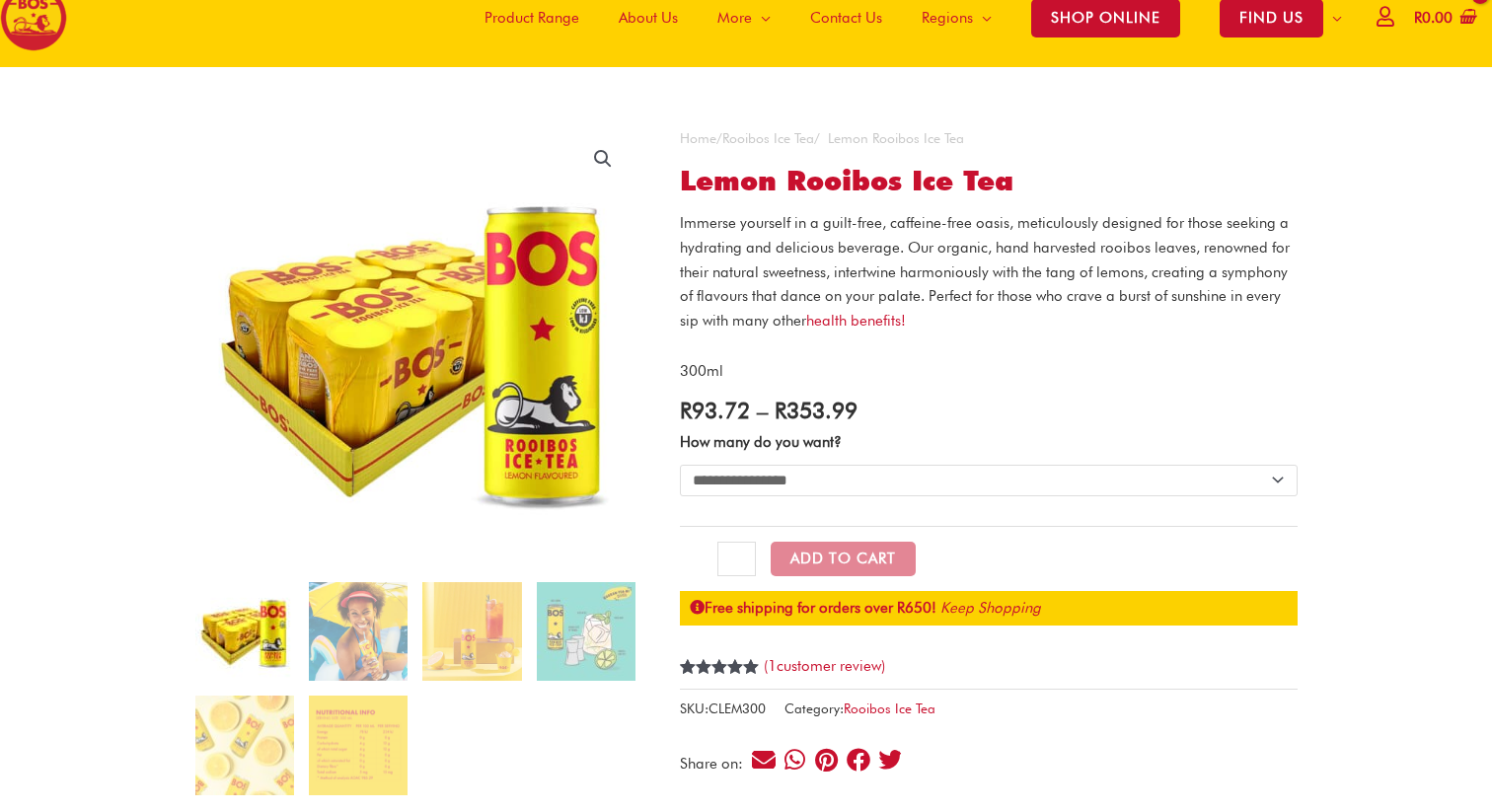 click on "**********" 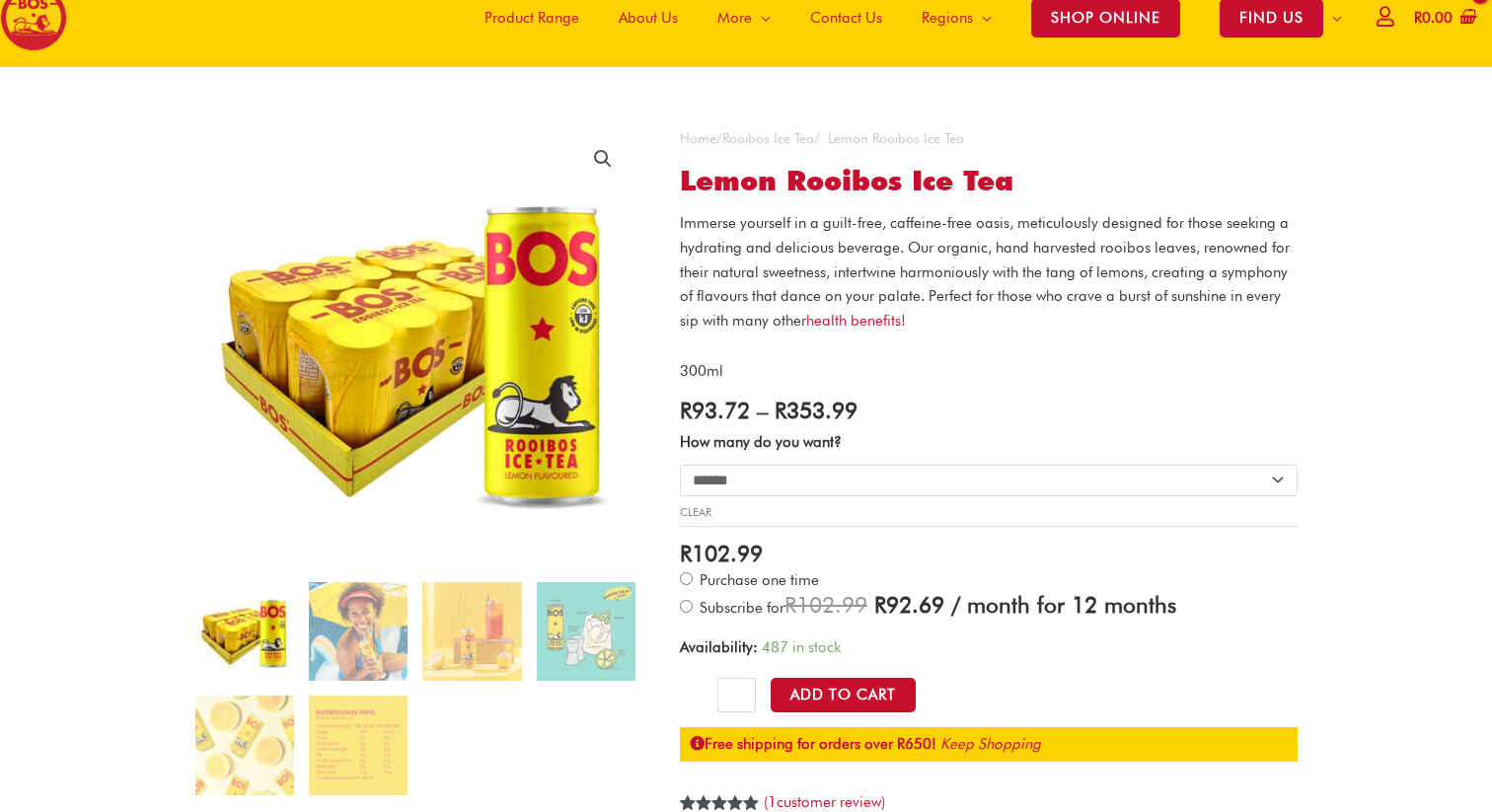 drag, startPoint x: 969, startPoint y: 608, endPoint x: 915, endPoint y: 613, distance: 54.230987 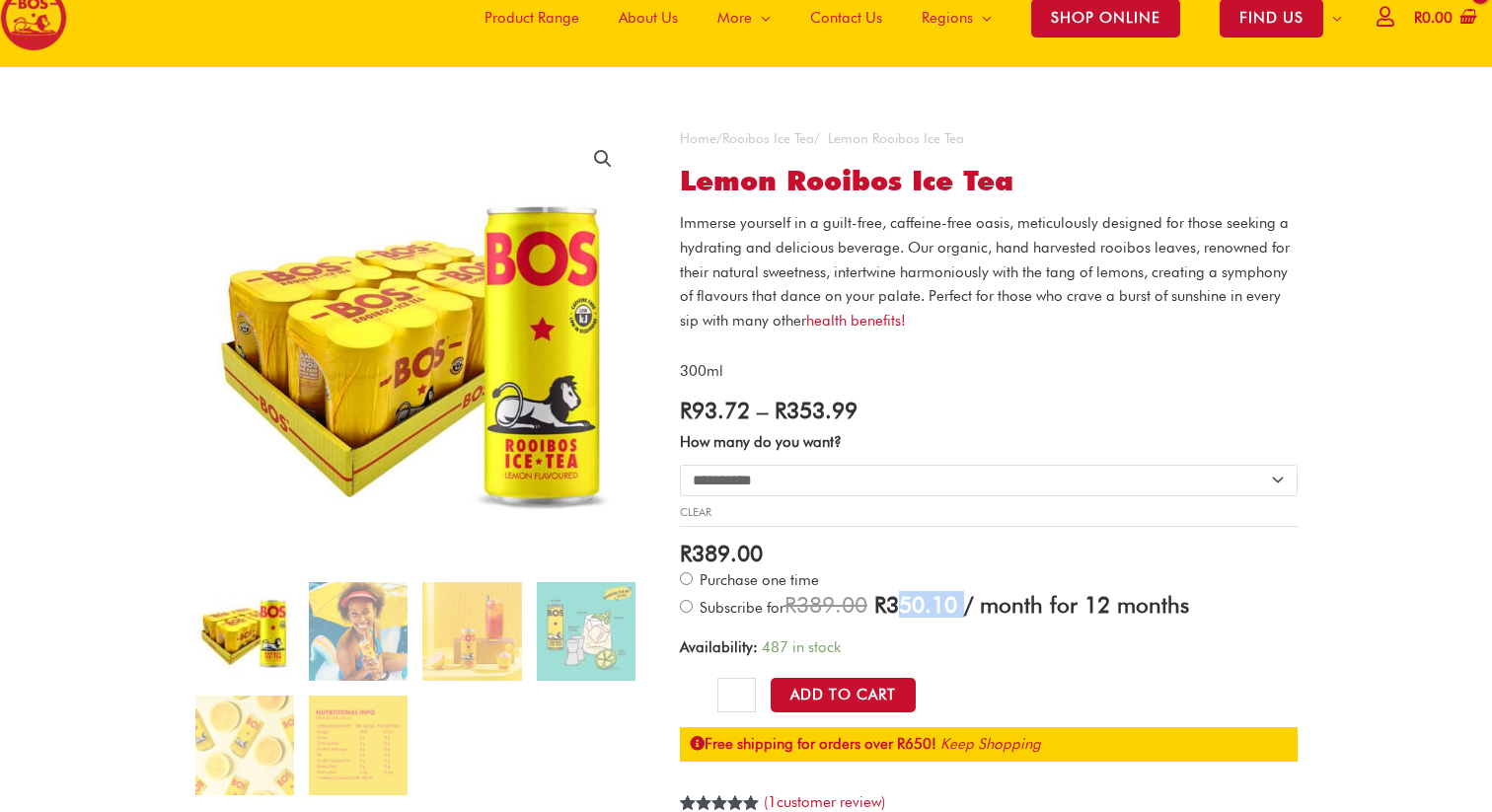 drag, startPoint x: 993, startPoint y: 608, endPoint x: 916, endPoint y: 608, distance: 77 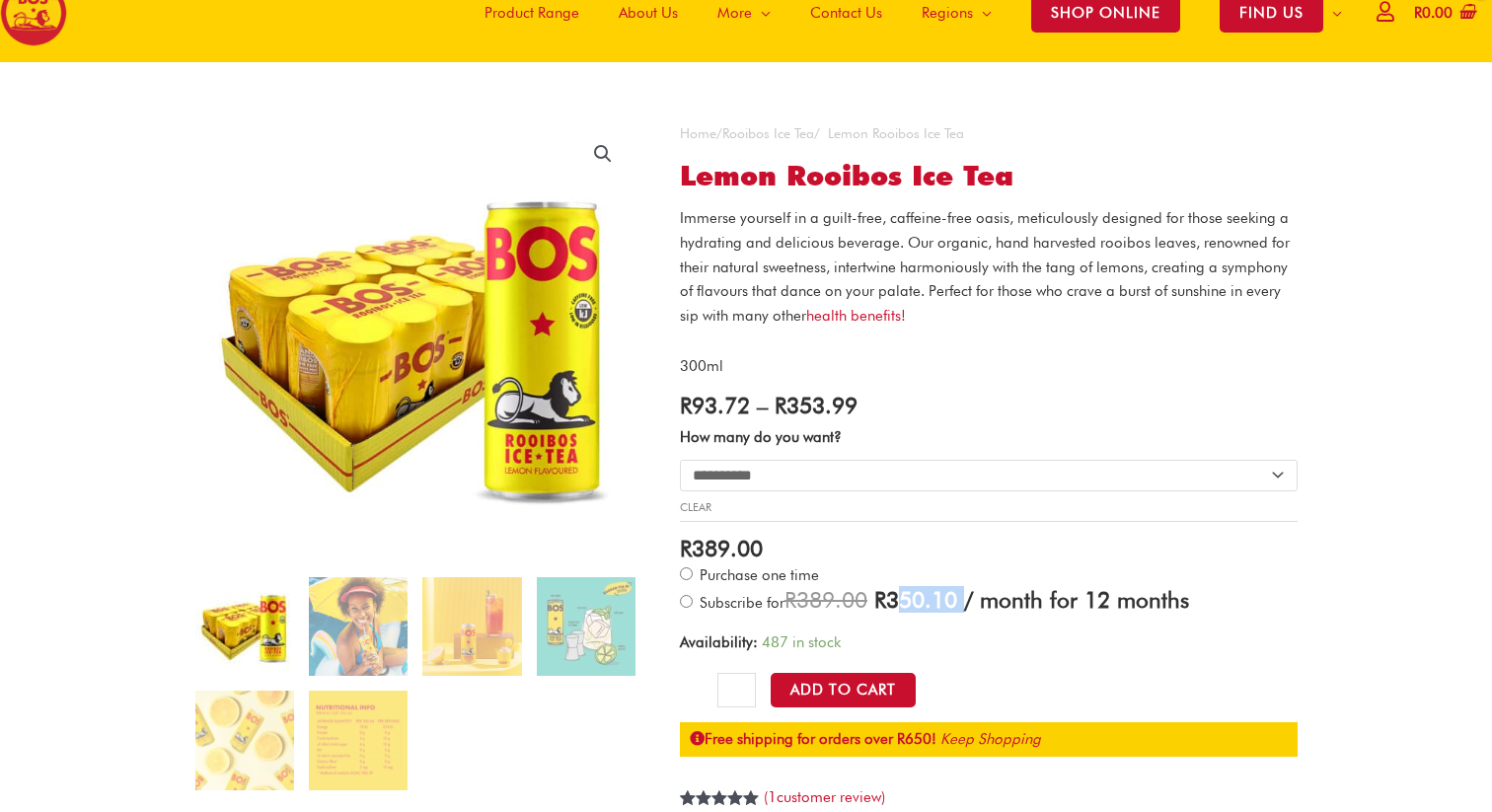 scroll, scrollTop: 69, scrollLeft: 0, axis: vertical 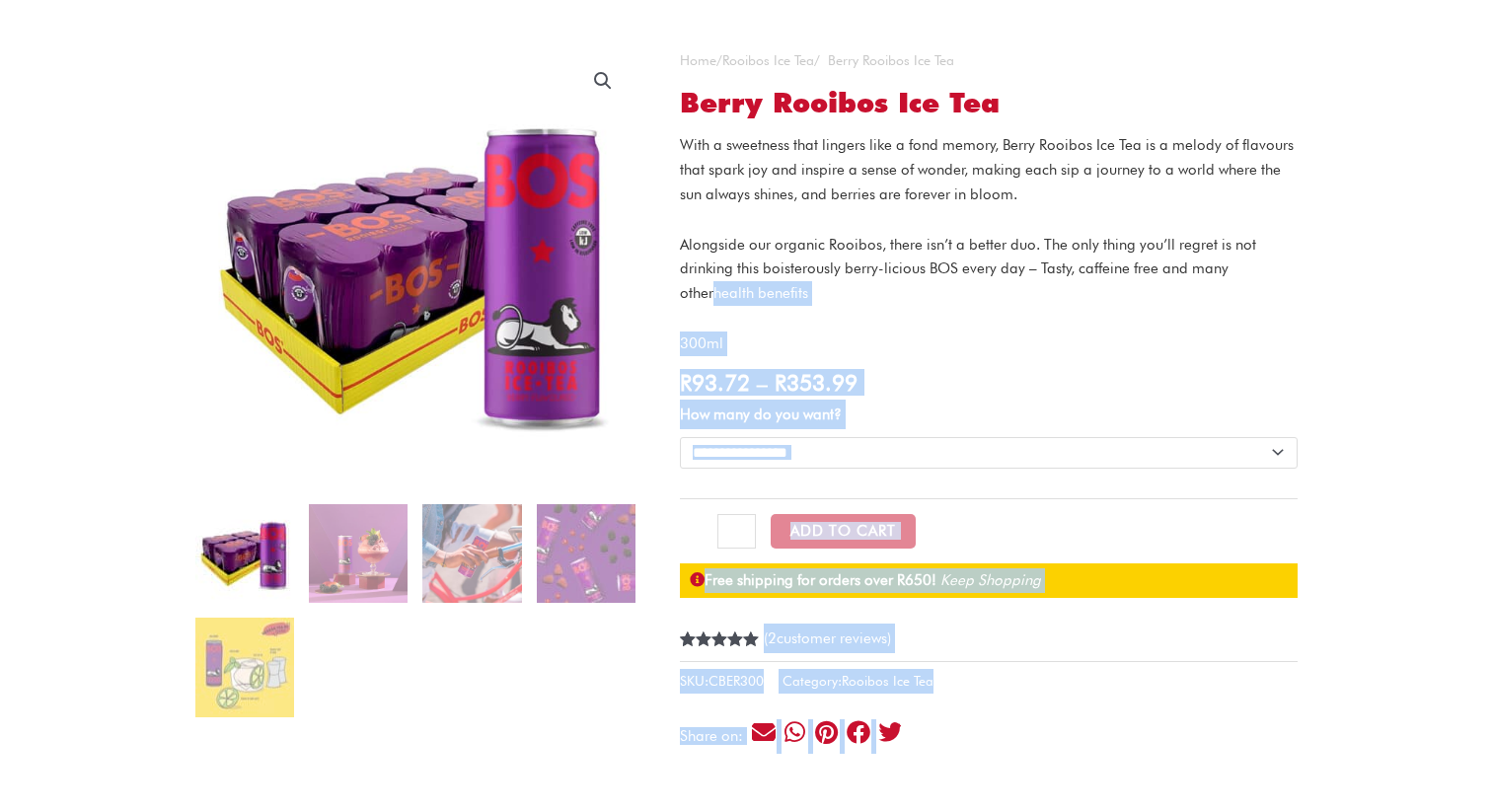 drag, startPoint x: 1260, startPoint y: 273, endPoint x: 679, endPoint y: 139, distance: 596.2525 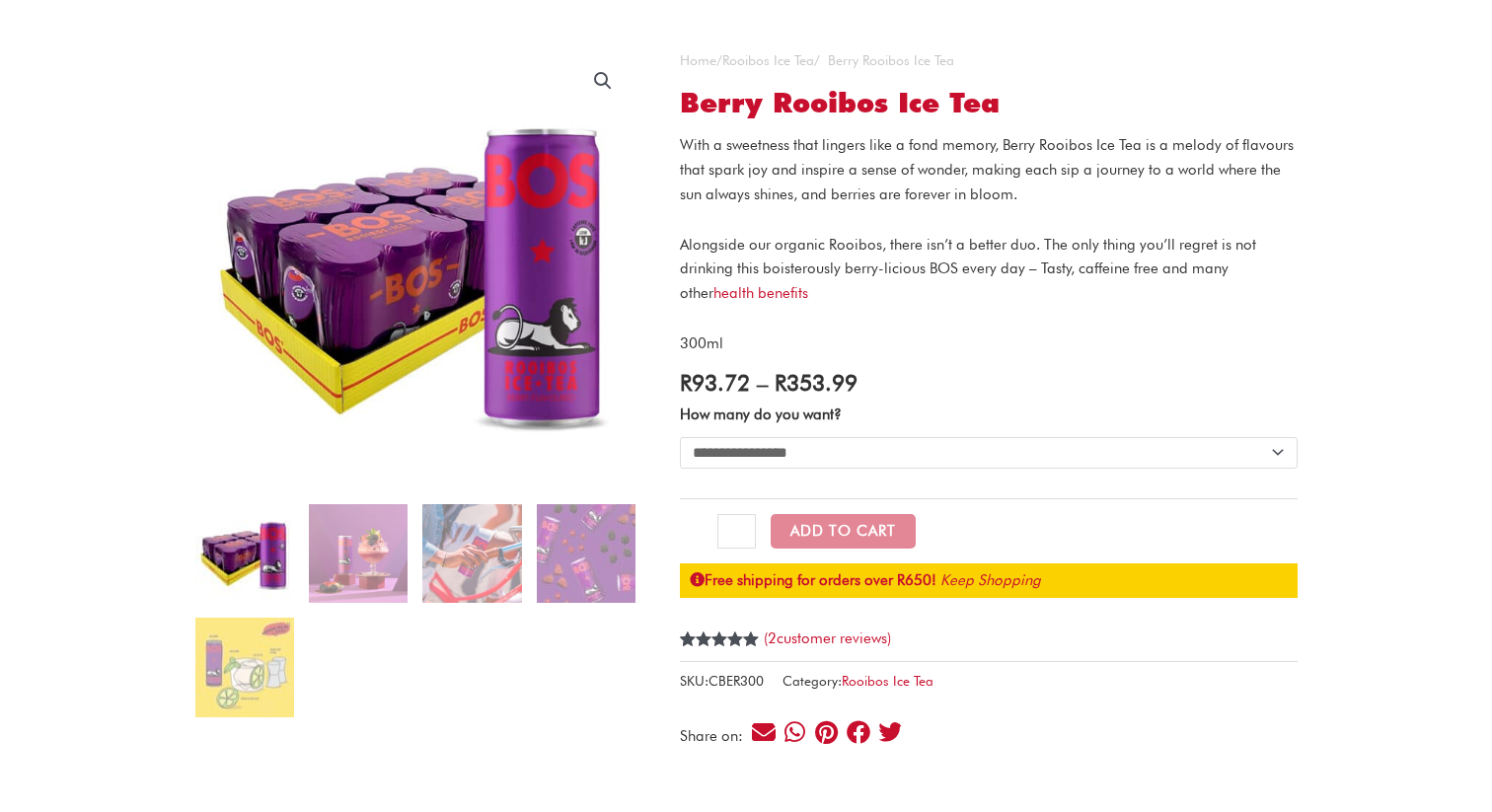 click on "With a sweetness that lingers like a fond memory, Berry Rooibos Ice Tea is a melody of flavours that spark joy and inspire a sense of wonder, making each sip a journey to a world where the sun always shines, and berries are forever in bloom." at bounding box center (989, 170) 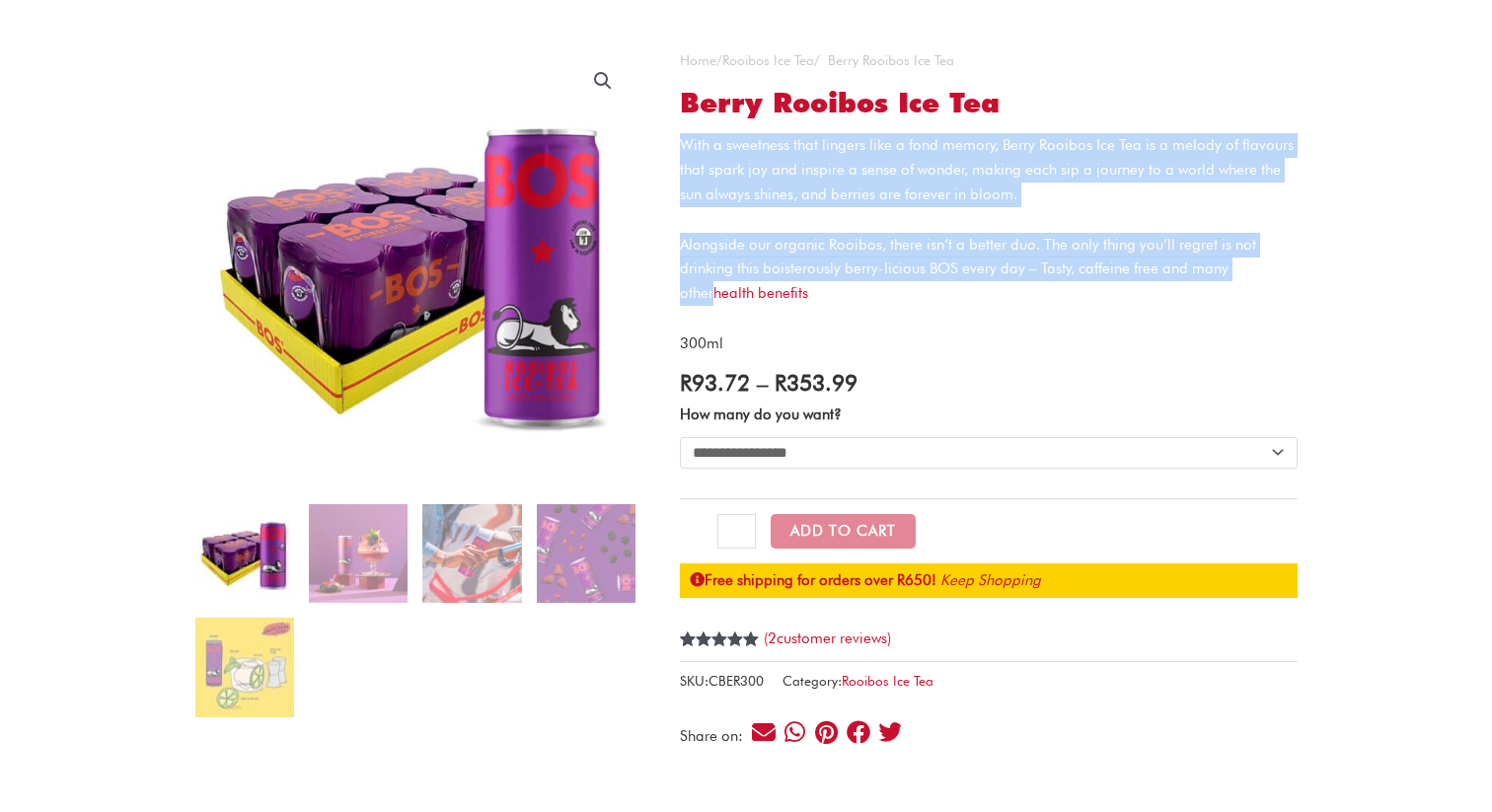 drag, startPoint x: 681, startPoint y: 139, endPoint x: 1254, endPoint y: 270, distance: 587.784 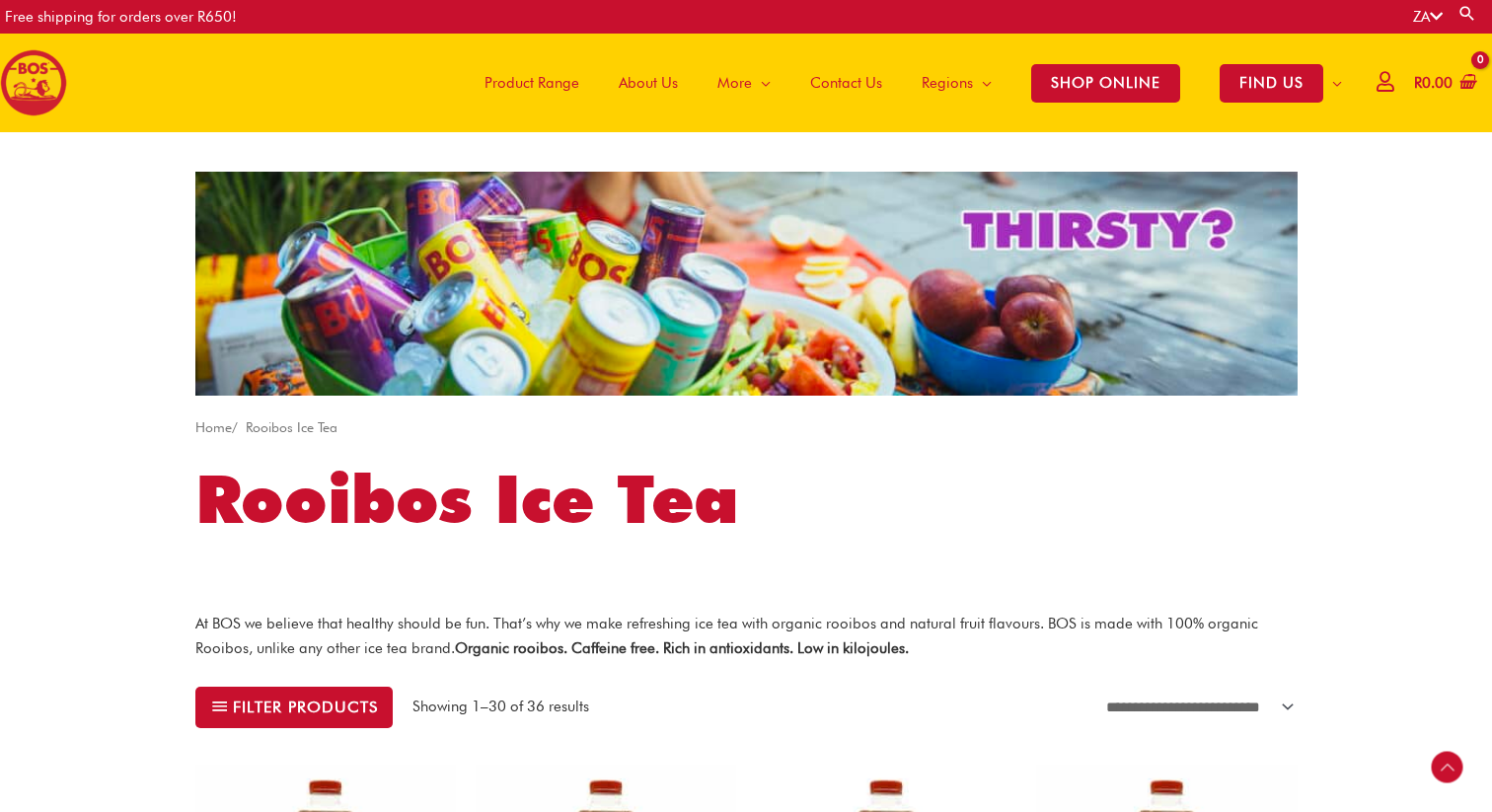 scroll, scrollTop: 2012, scrollLeft: 0, axis: vertical 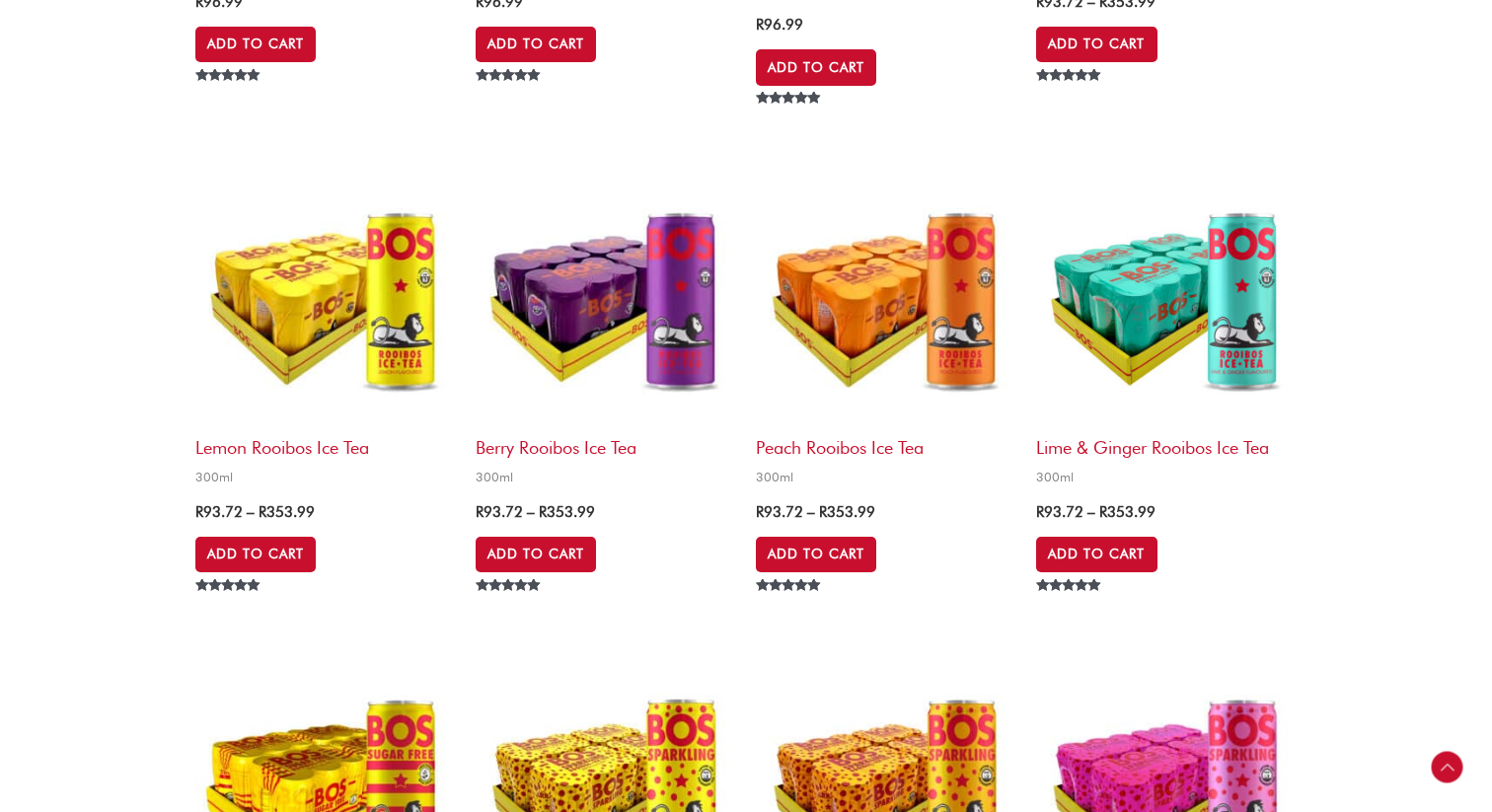click at bounding box center [886, 296] 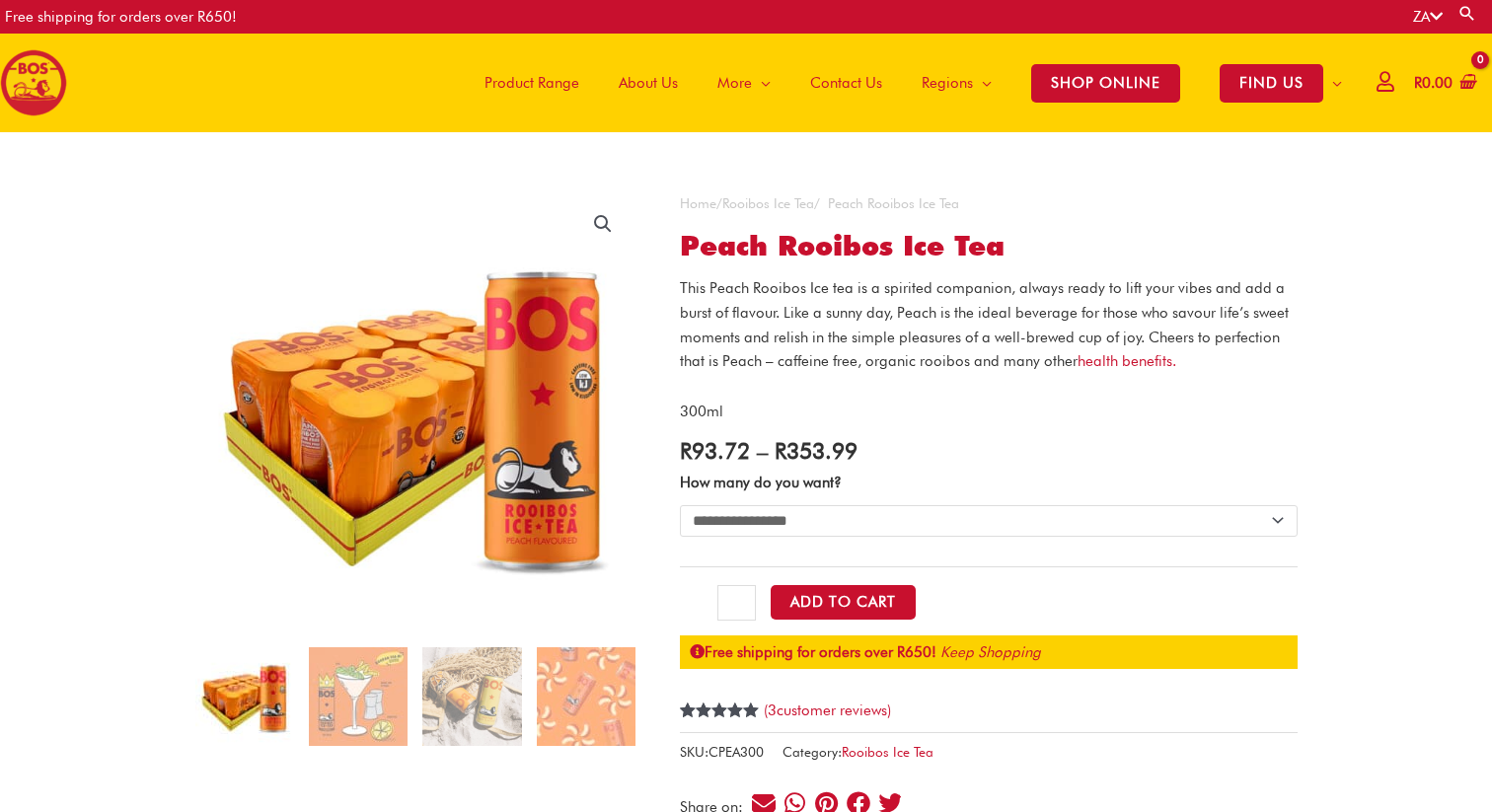 scroll, scrollTop: 0, scrollLeft: 0, axis: both 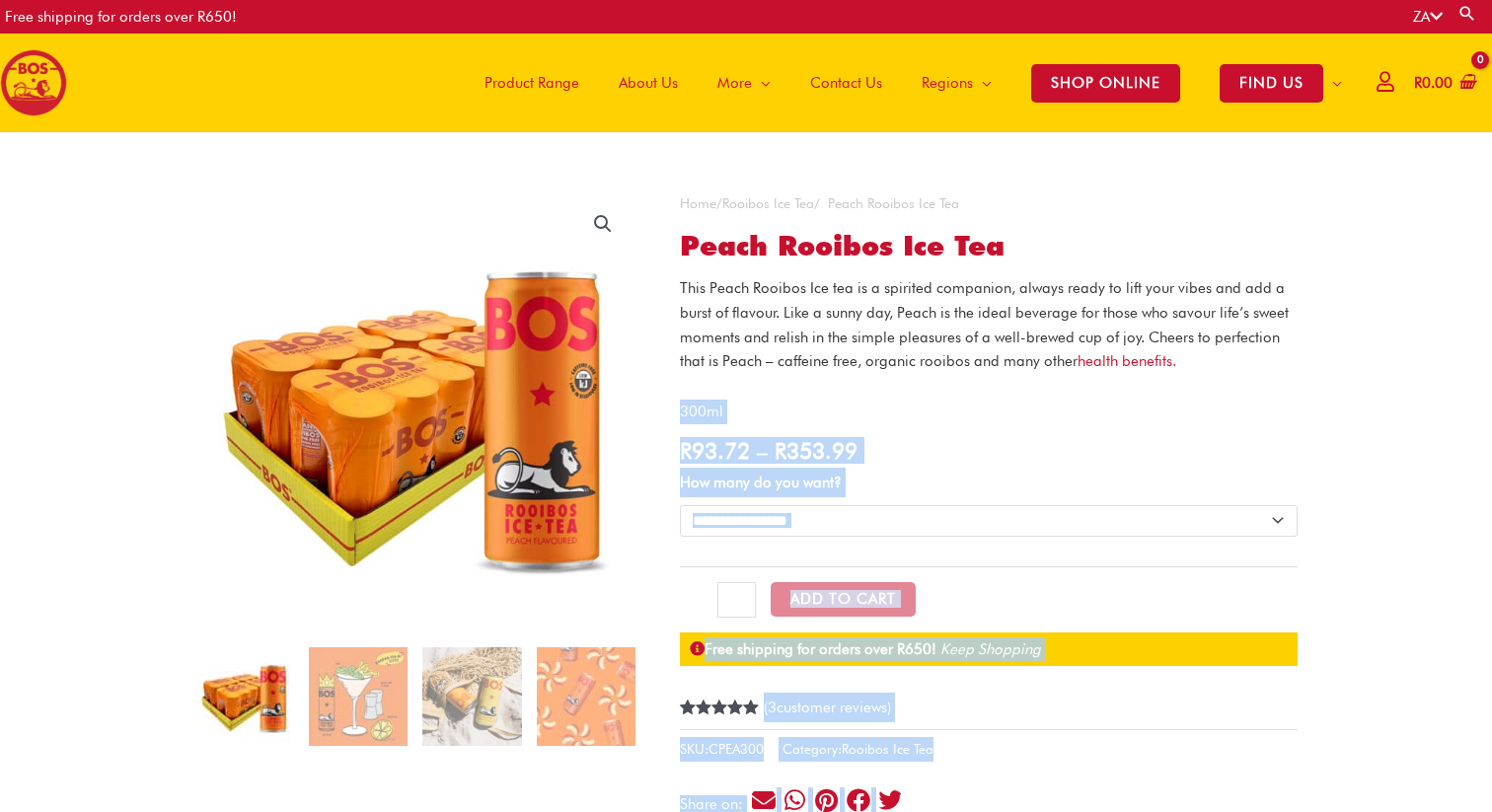drag, startPoint x: 1206, startPoint y: 362, endPoint x: 679, endPoint y: 283, distance: 532.8884 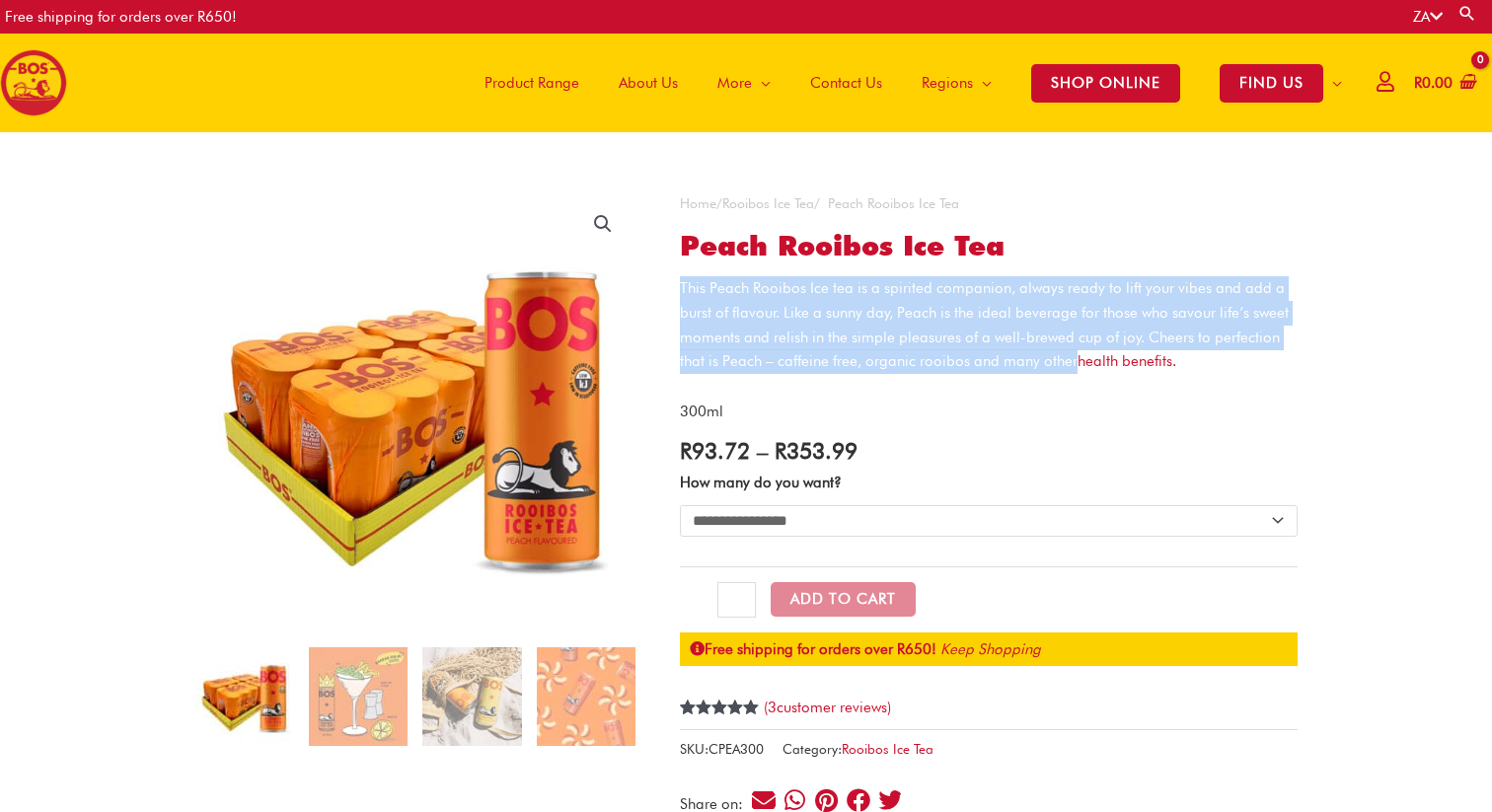 drag, startPoint x: 681, startPoint y: 286, endPoint x: 1074, endPoint y: 364, distance: 400.6657 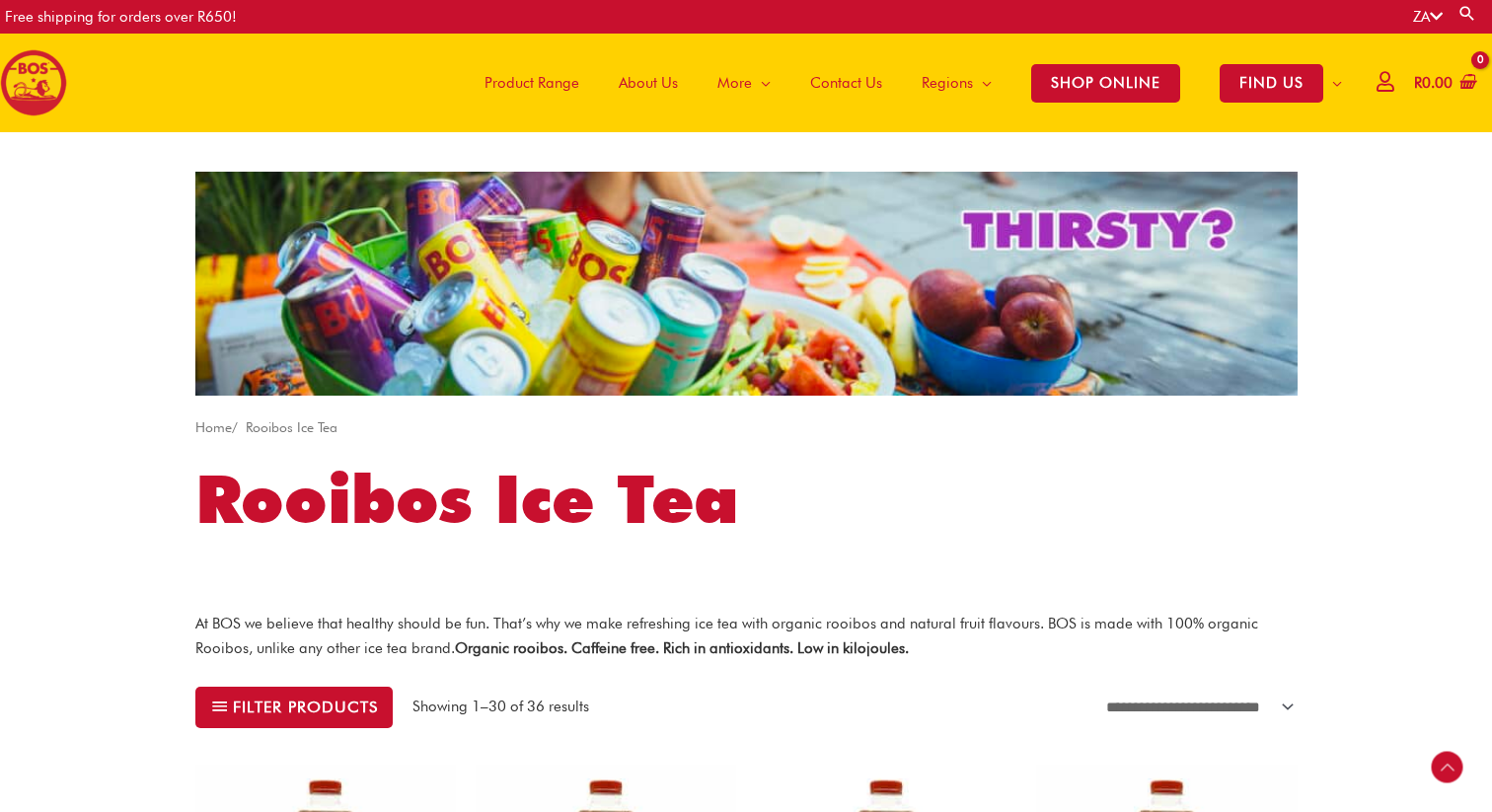 scroll, scrollTop: 2025, scrollLeft: 0, axis: vertical 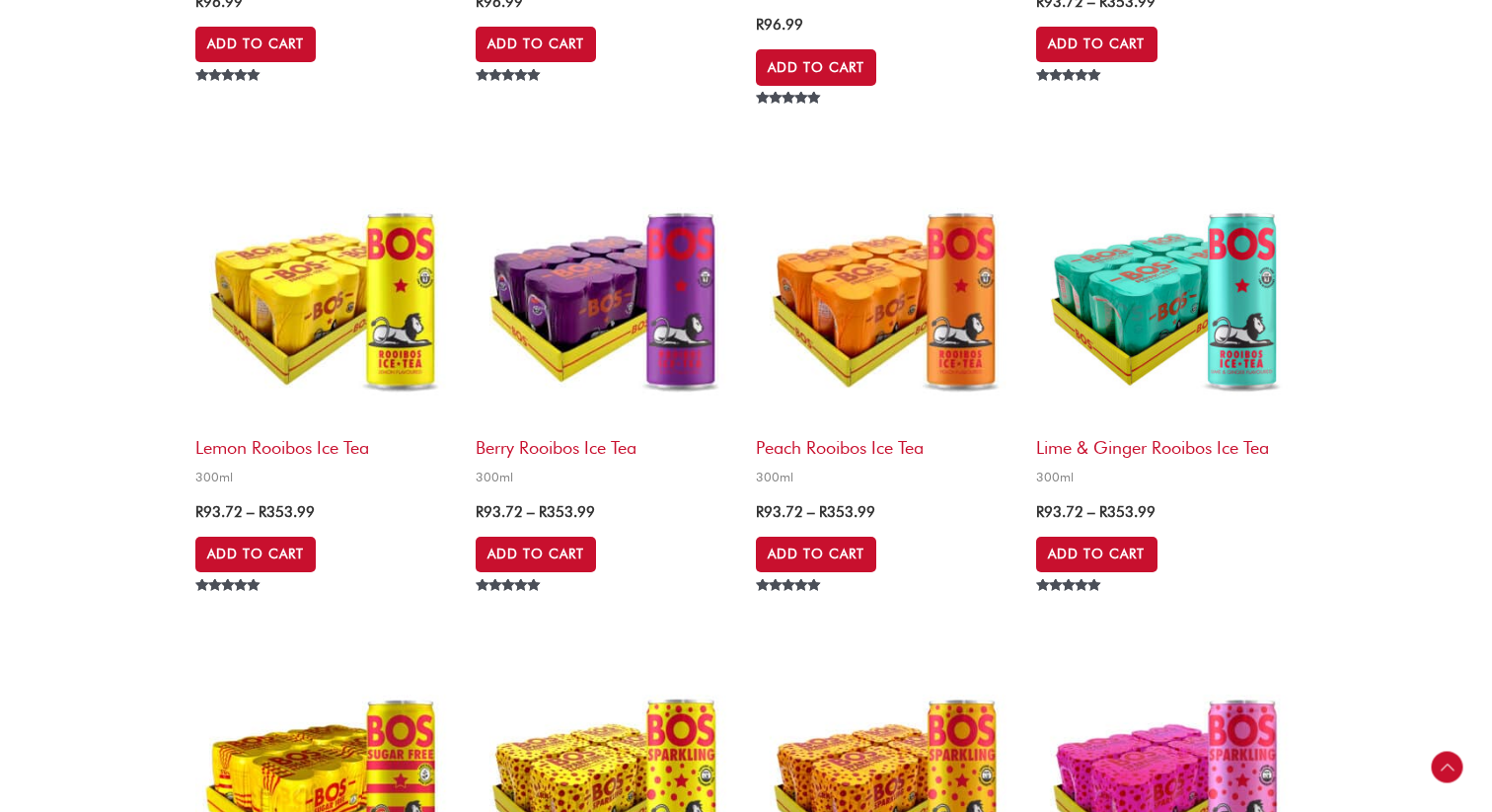 click at bounding box center [1166, 296] 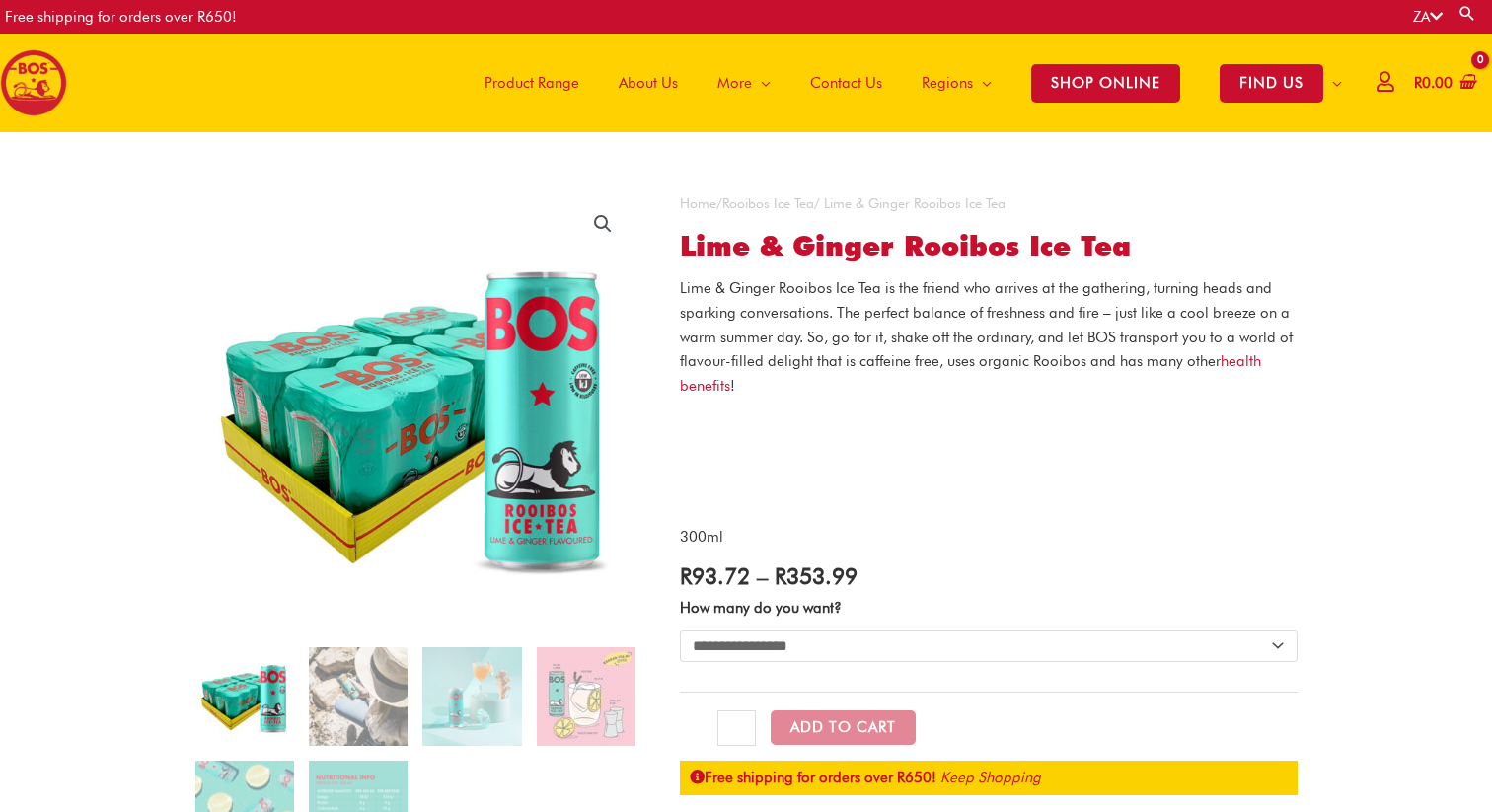 scroll, scrollTop: 0, scrollLeft: 0, axis: both 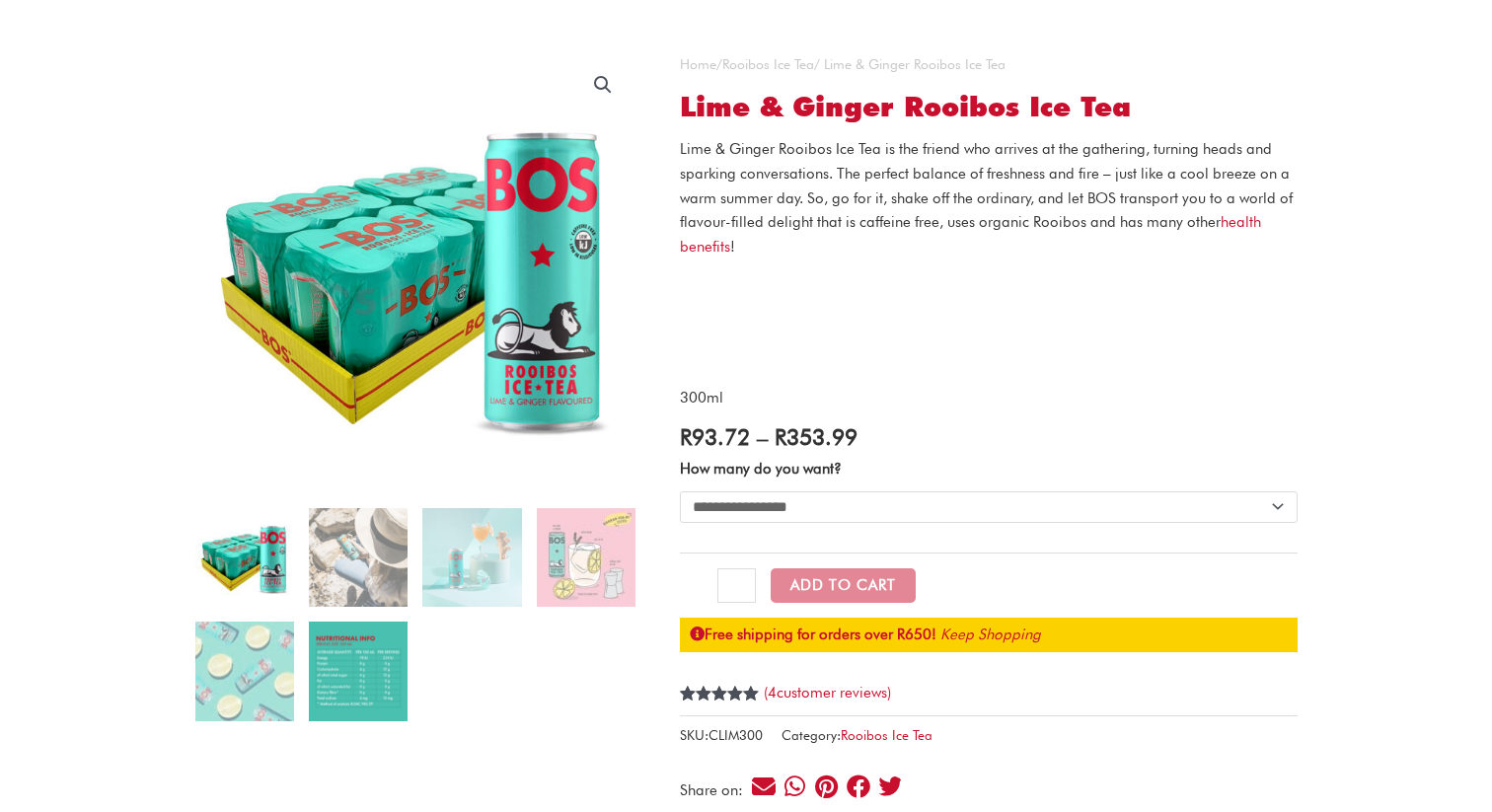 click at bounding box center [358, 671] 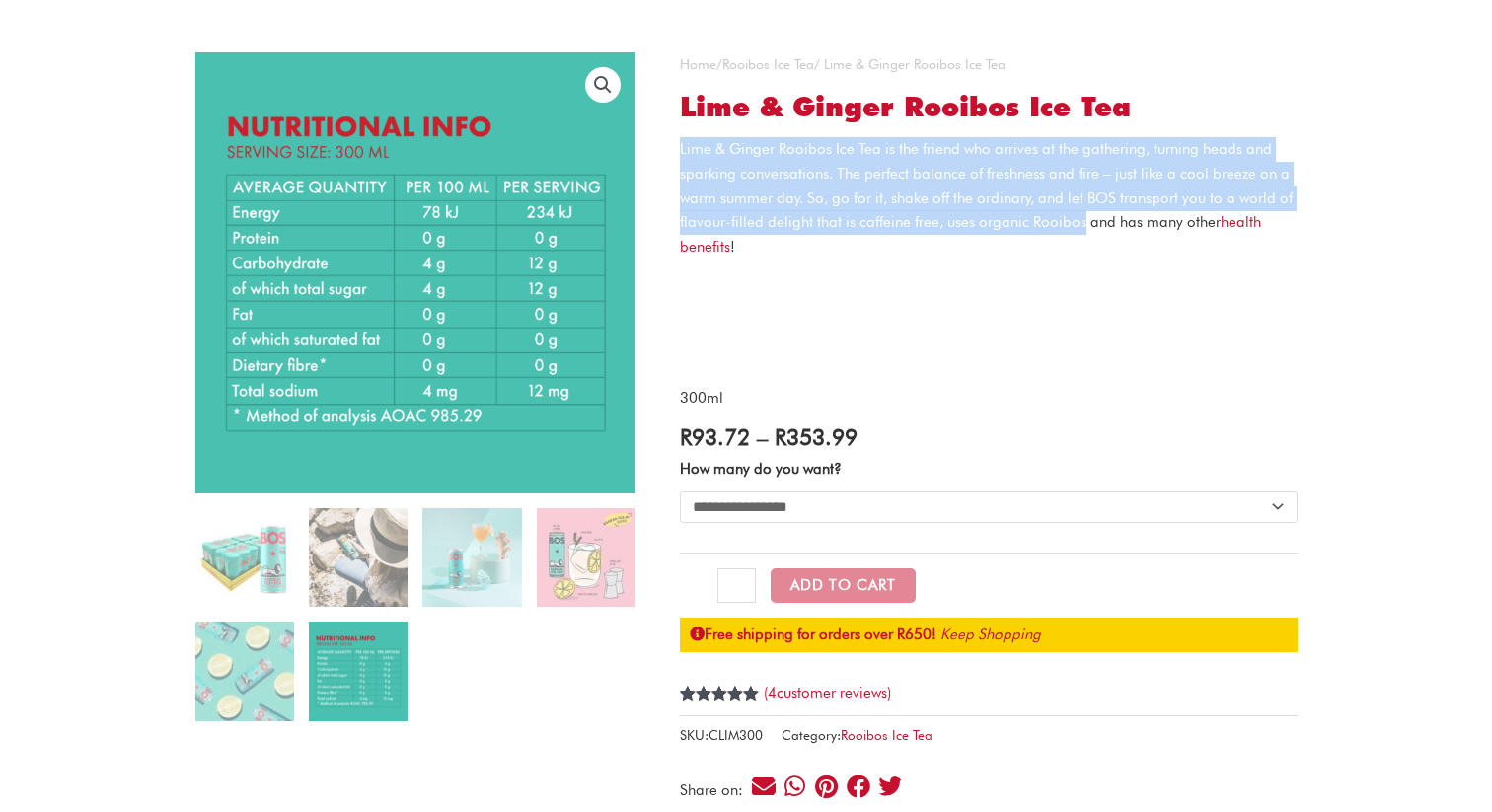 drag, startPoint x: 681, startPoint y: 142, endPoint x: 1082, endPoint y: 222, distance: 408.90219 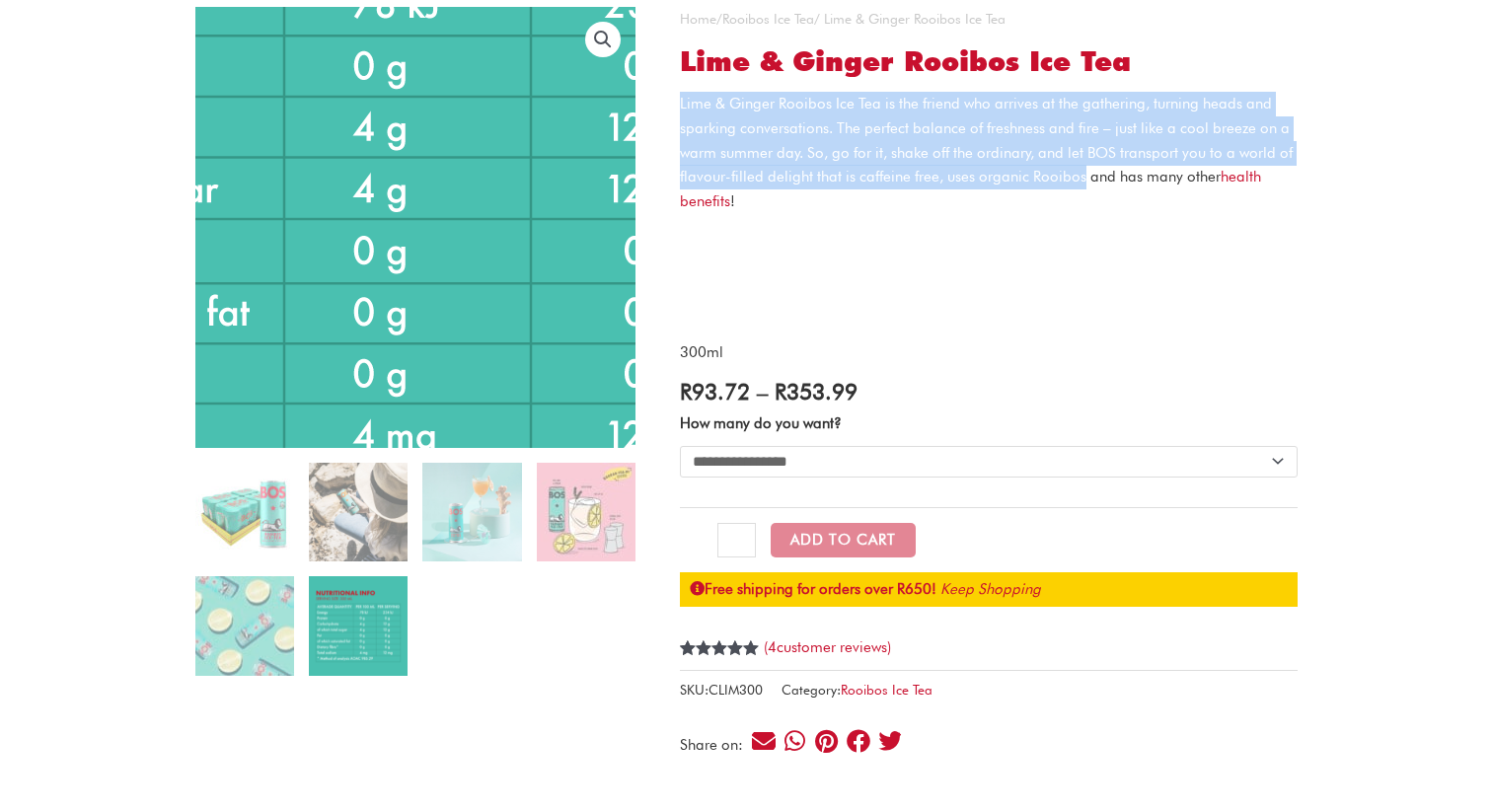 scroll, scrollTop: 0, scrollLeft: 0, axis: both 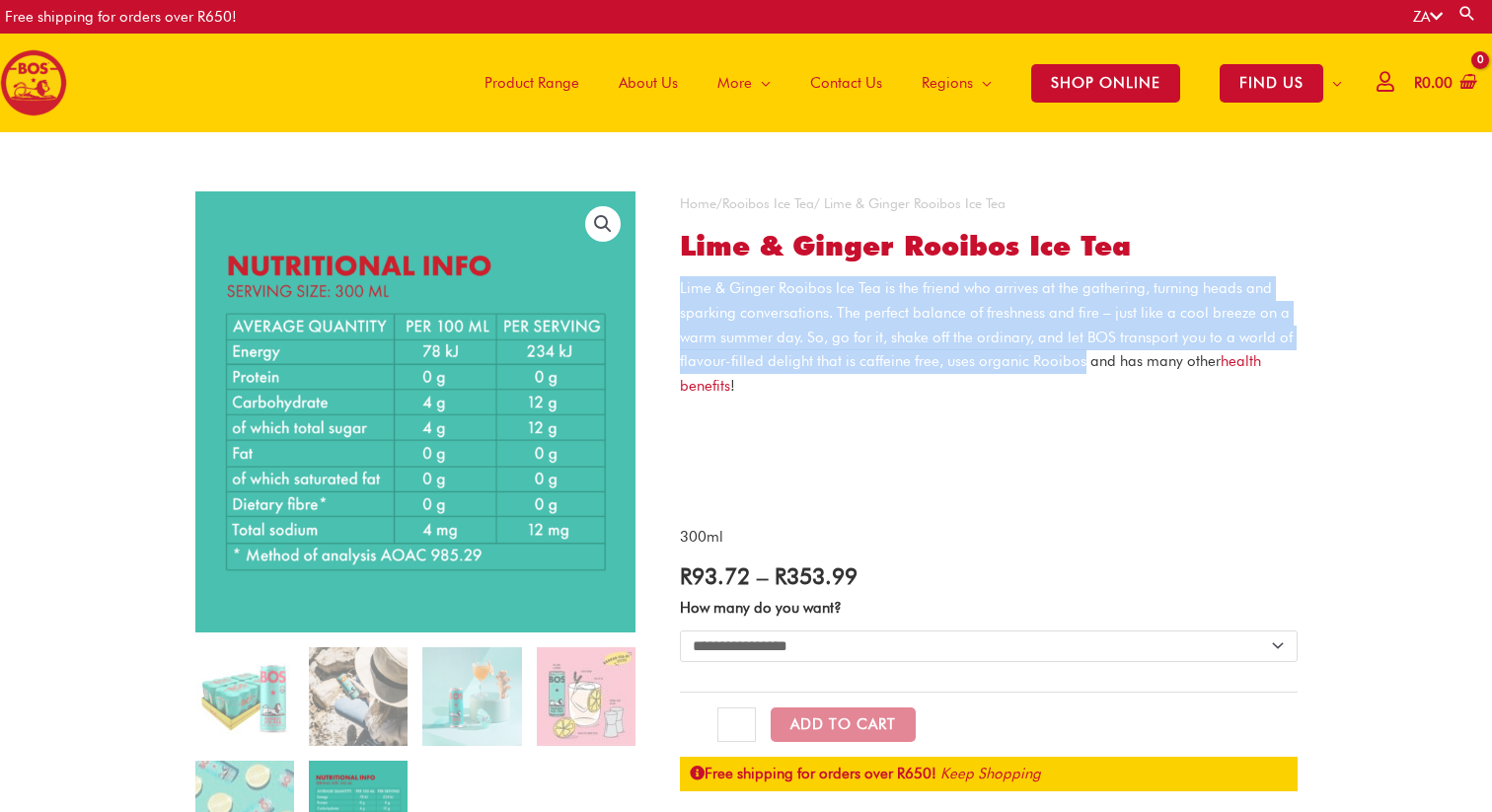 click on "About Us" at bounding box center (648, 83) 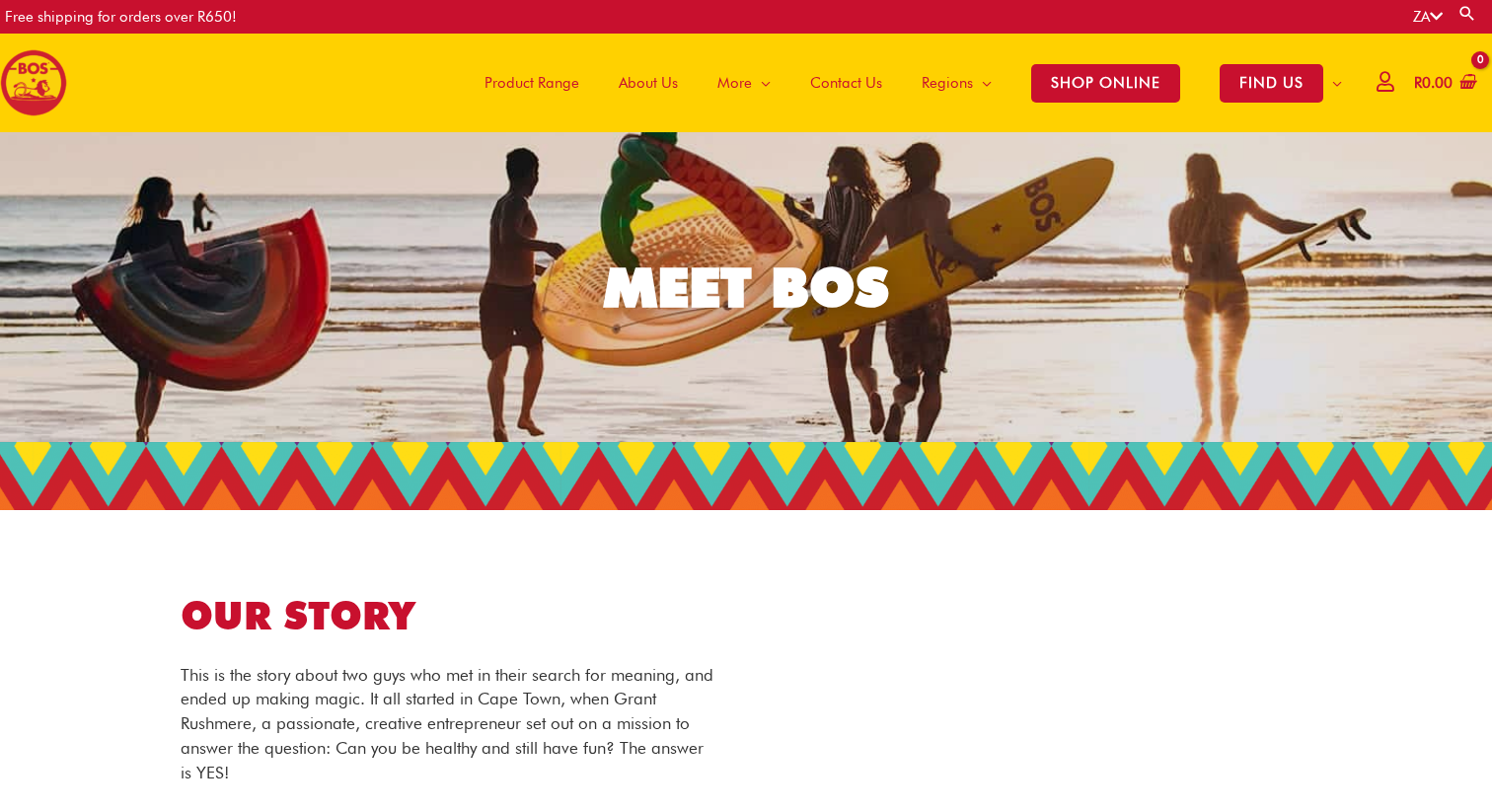 scroll, scrollTop: 0, scrollLeft: 0, axis: both 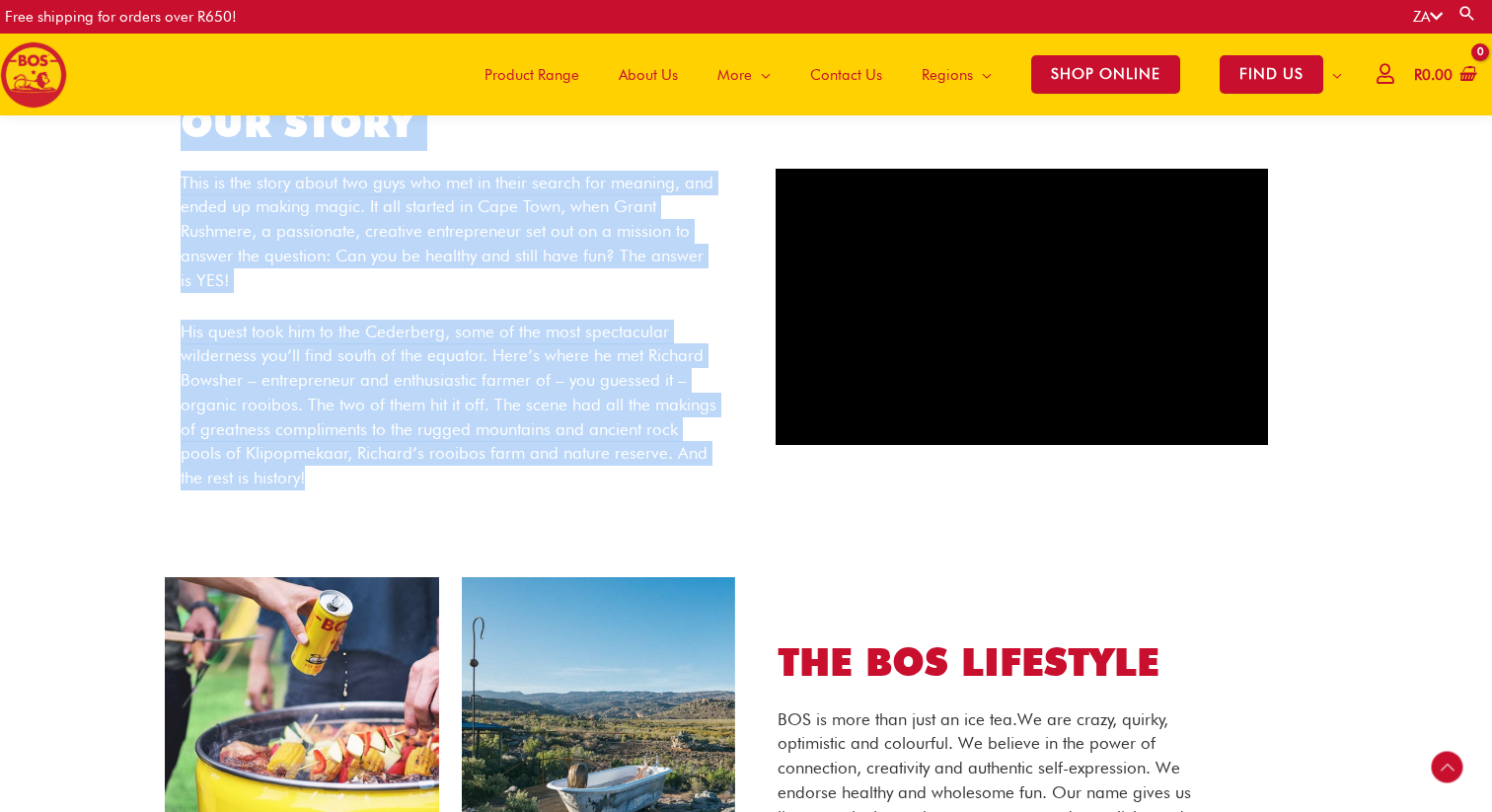 drag, startPoint x: 312, startPoint y: 479, endPoint x: 186, endPoint y: 132, distance: 369.16798 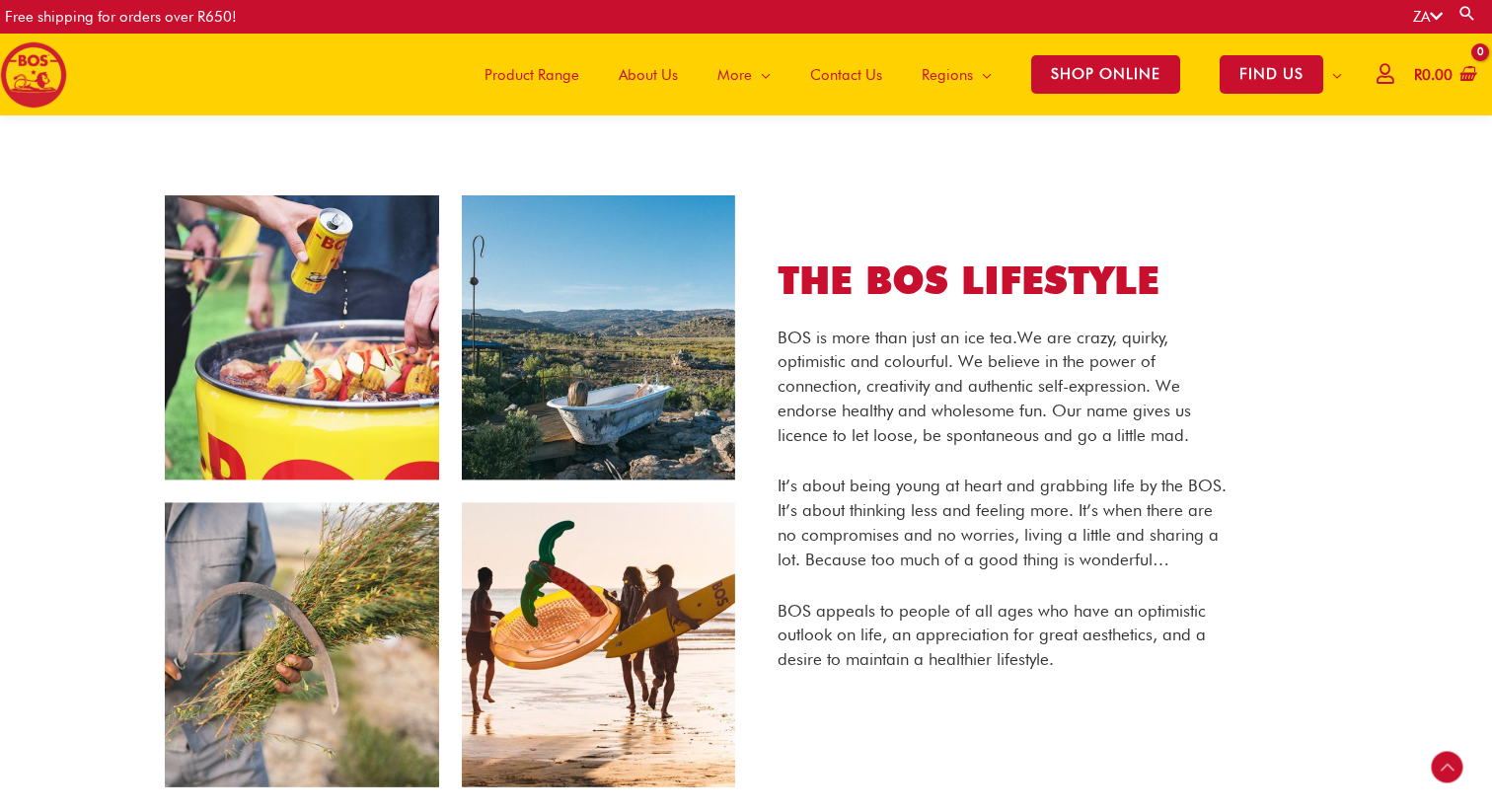 scroll, scrollTop: 863, scrollLeft: 0, axis: vertical 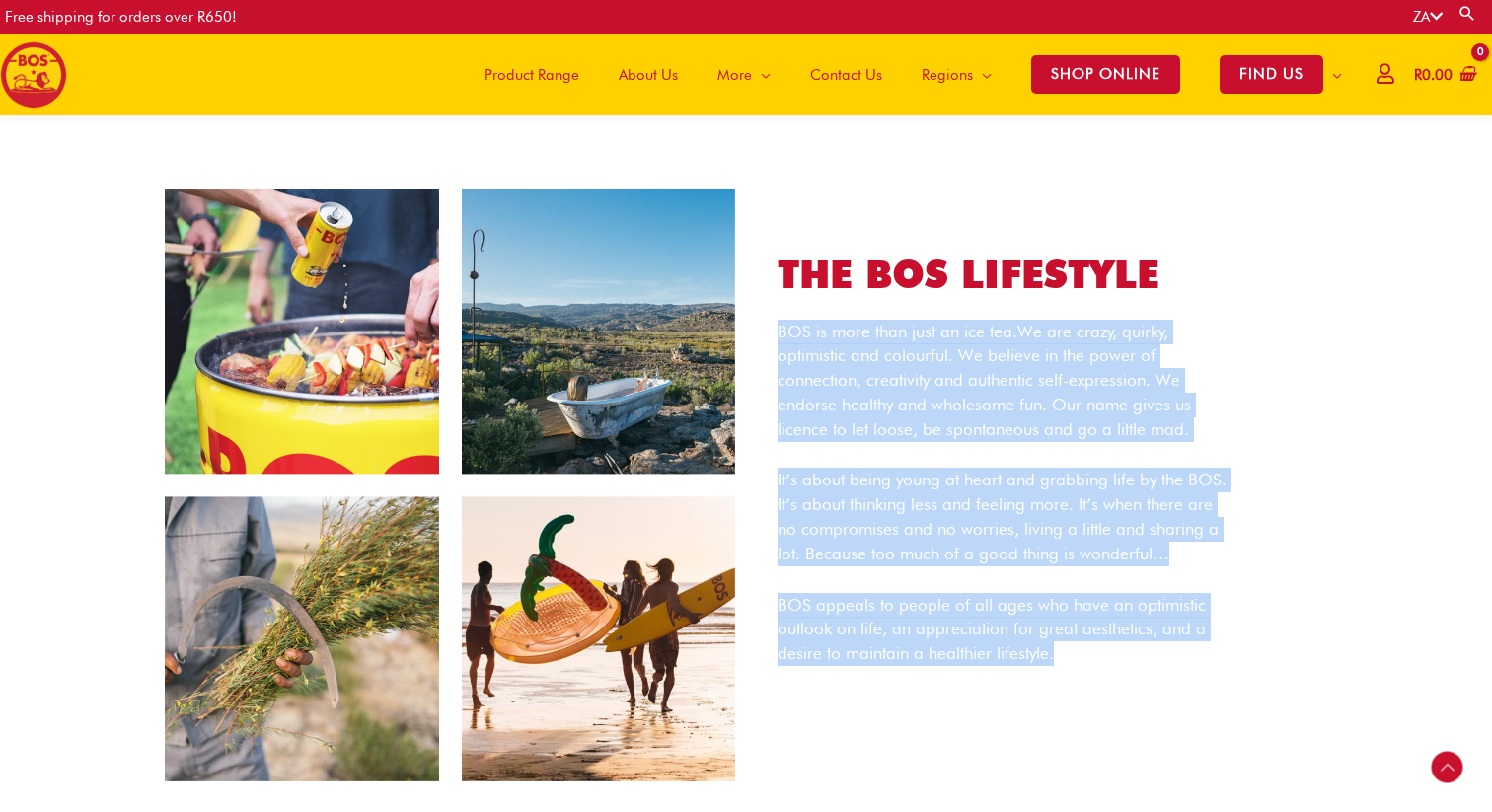 drag, startPoint x: 1058, startPoint y: 650, endPoint x: 777, endPoint y: 327, distance: 428.12381 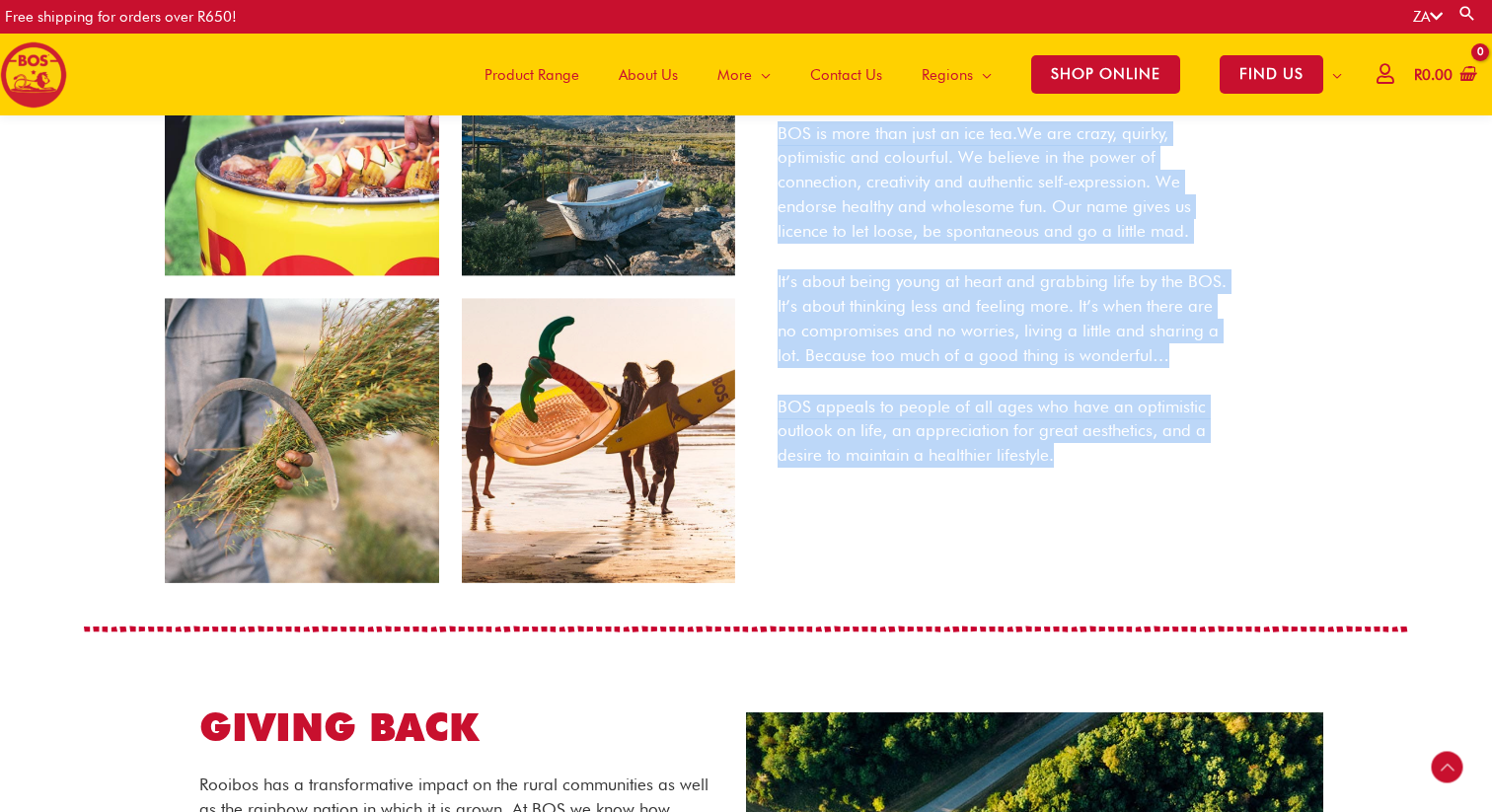 scroll, scrollTop: 1075, scrollLeft: 0, axis: vertical 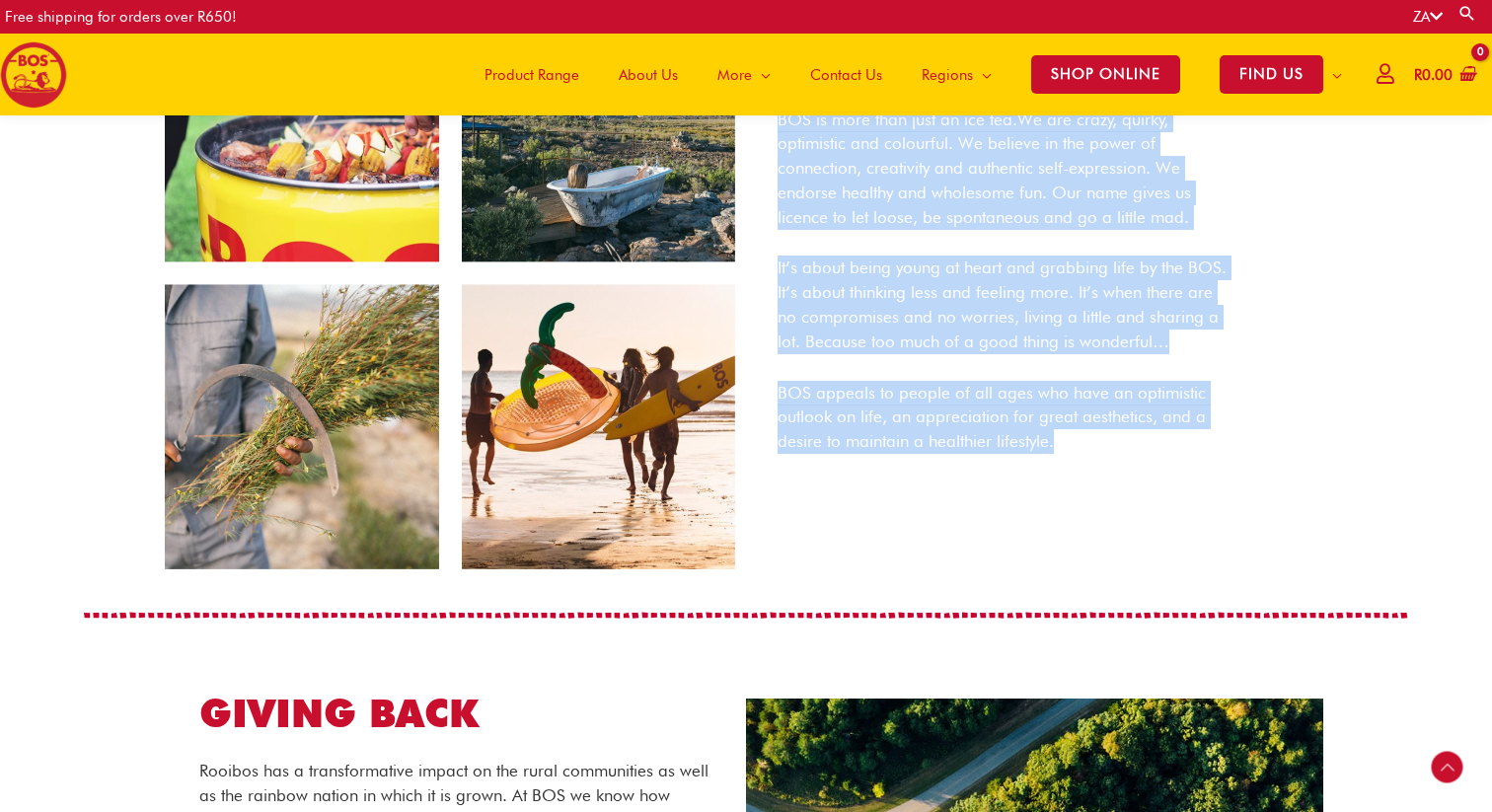 copy on "BOS is more than just an ice tea.  We are crazy, quirky, optimistic and colourful. We believe in the power of connection, creativity and authentic self-expression. We endorse healthy and wholesome fun. Our name gives us licence to let loose, be spontaneous and go a little mad. It’s about being young at heart and grabbing life by the BOS. It’s about thinking less and feeling more. It’s when there are no compromises and no worries, living a little and sharing a lot. Because too much of a good thing is wonderful…  BOS appeals to people of all ages who have an optimistic outlook on life, an appreciation for great aesthetics, and a desire to maintain a healthier lifestyle." 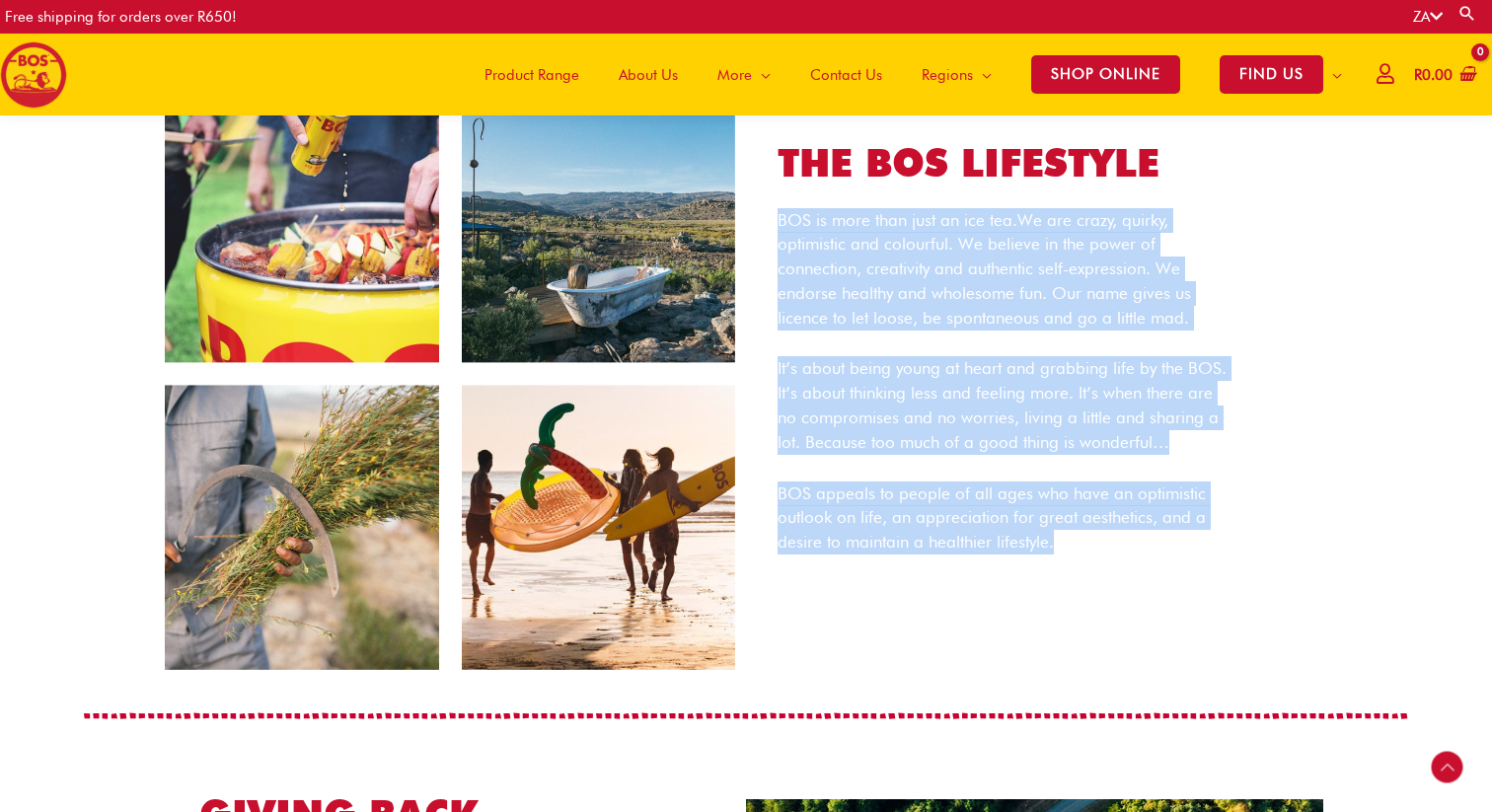 scroll, scrollTop: 960, scrollLeft: 0, axis: vertical 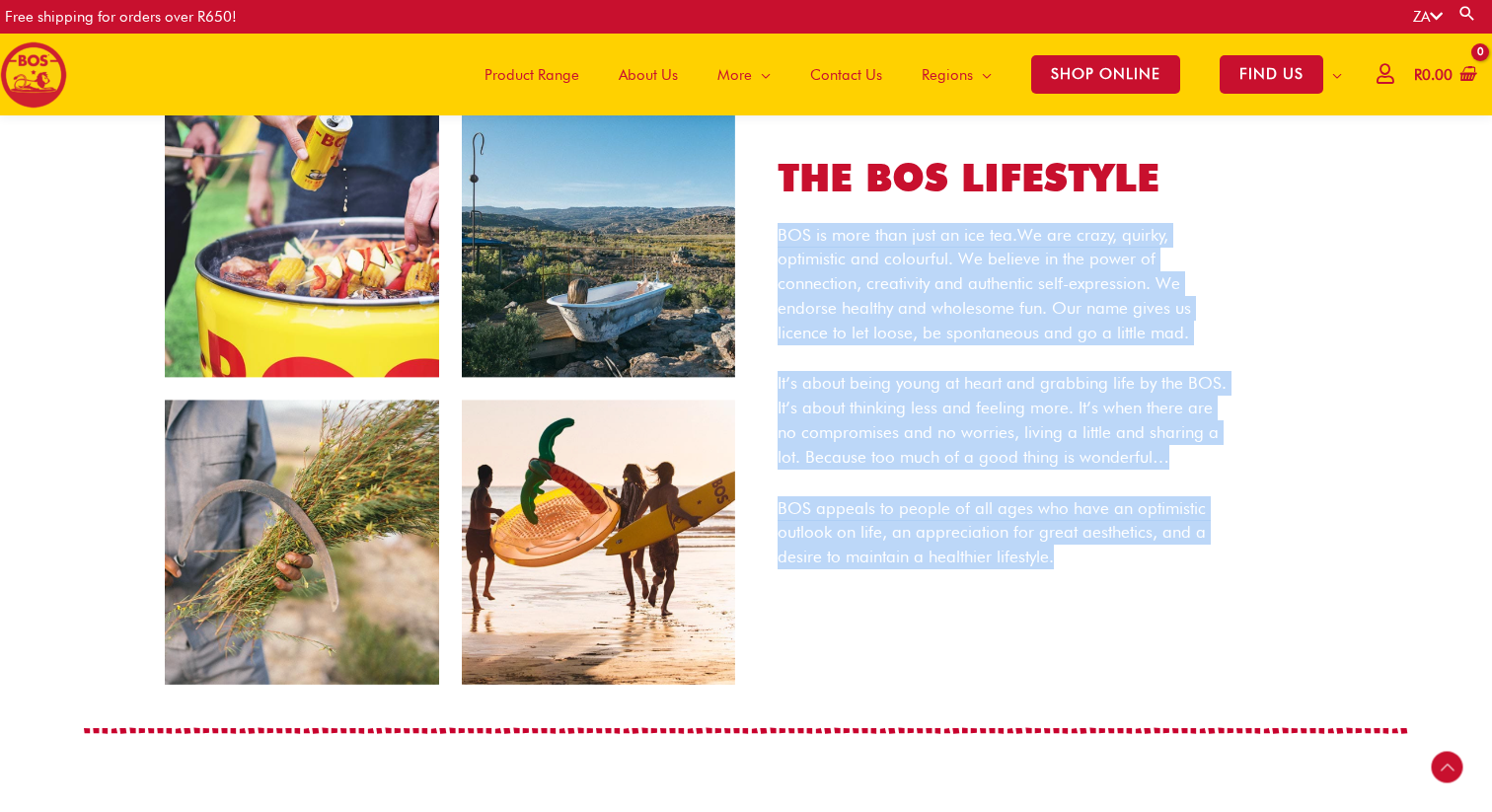 click on "ZA" at bounding box center (1428, 17) 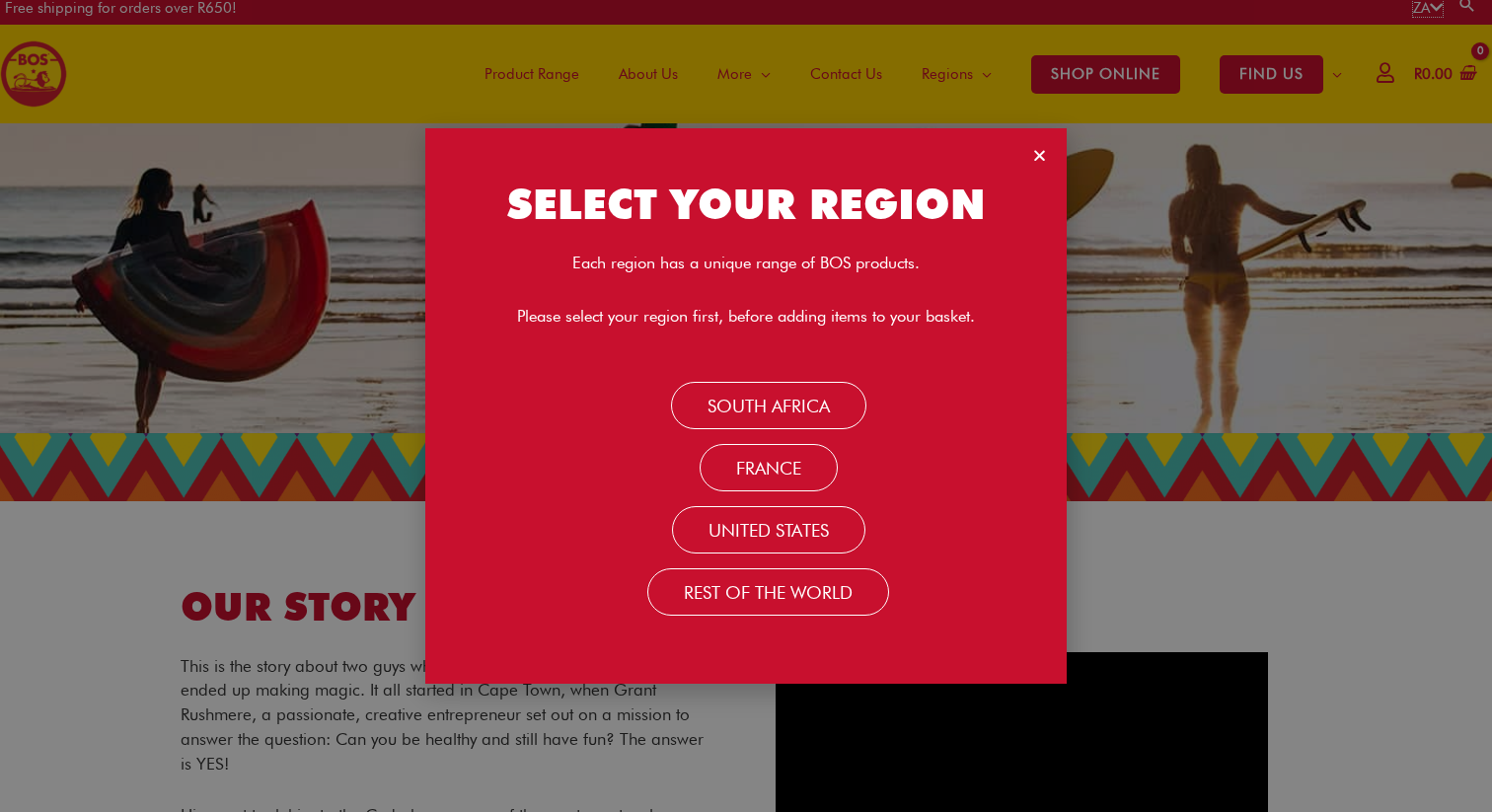 scroll, scrollTop: 0, scrollLeft: 0, axis: both 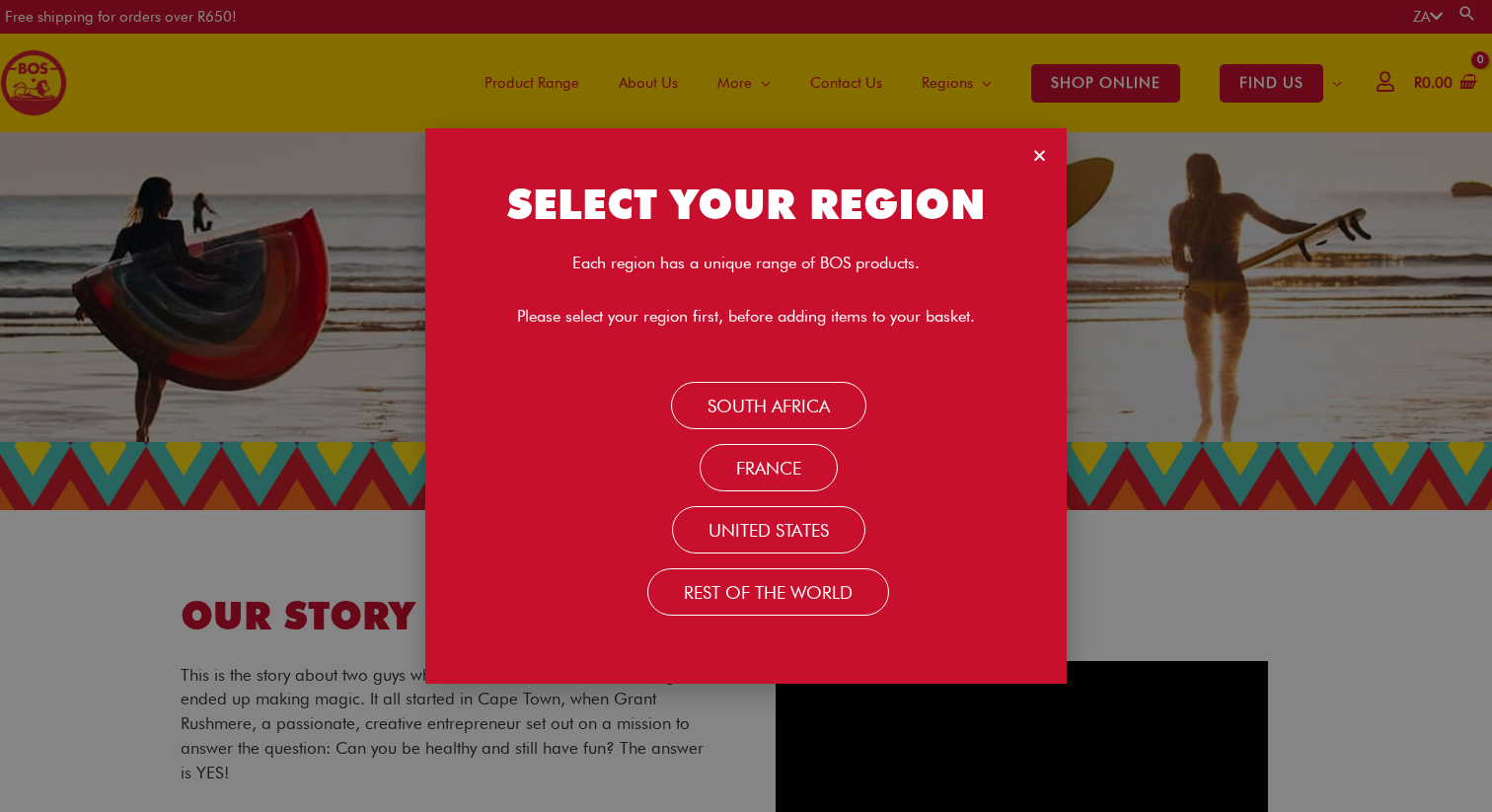 click at bounding box center [1039, 155] 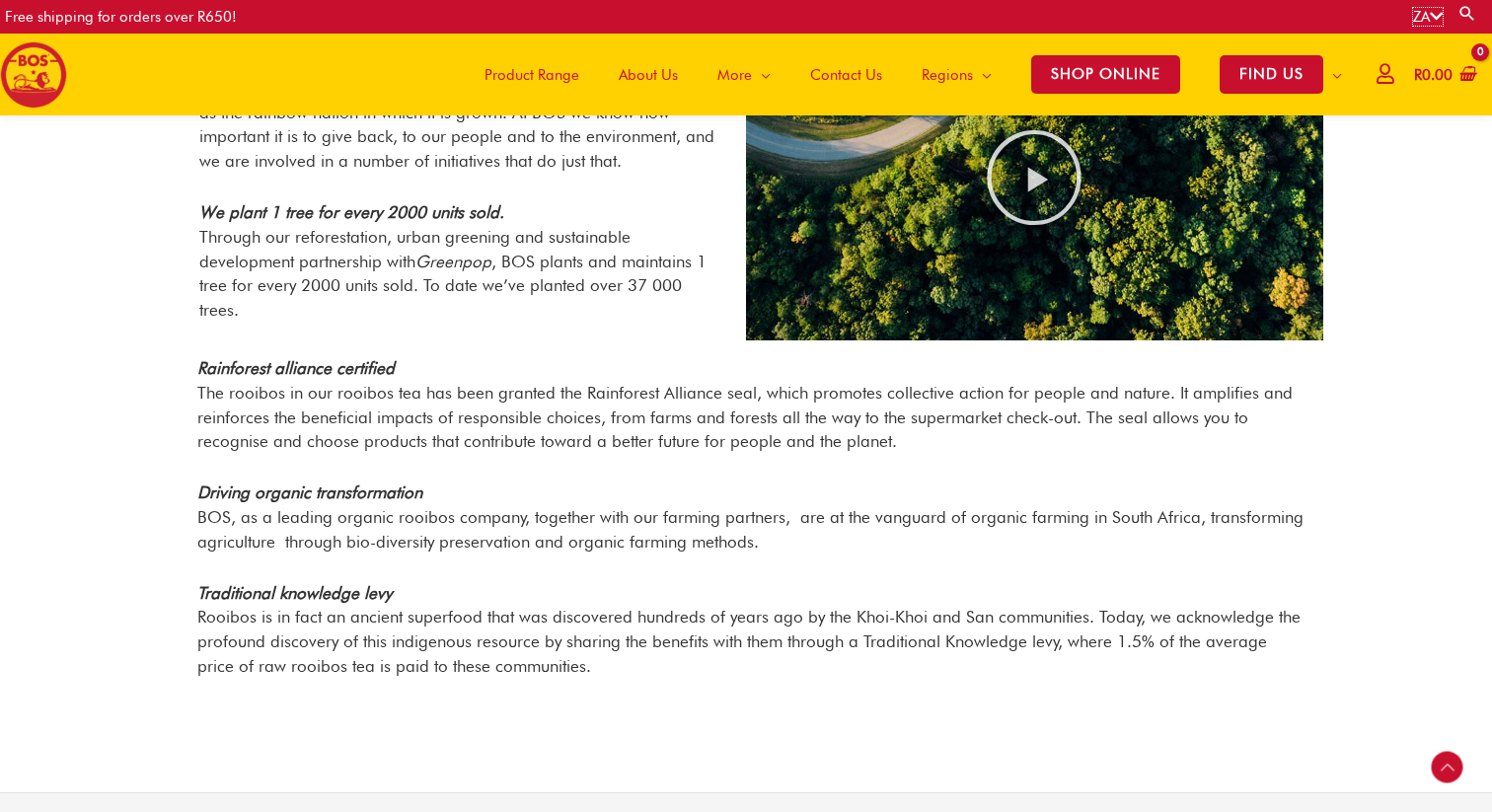 scroll, scrollTop: 2391, scrollLeft: 0, axis: vertical 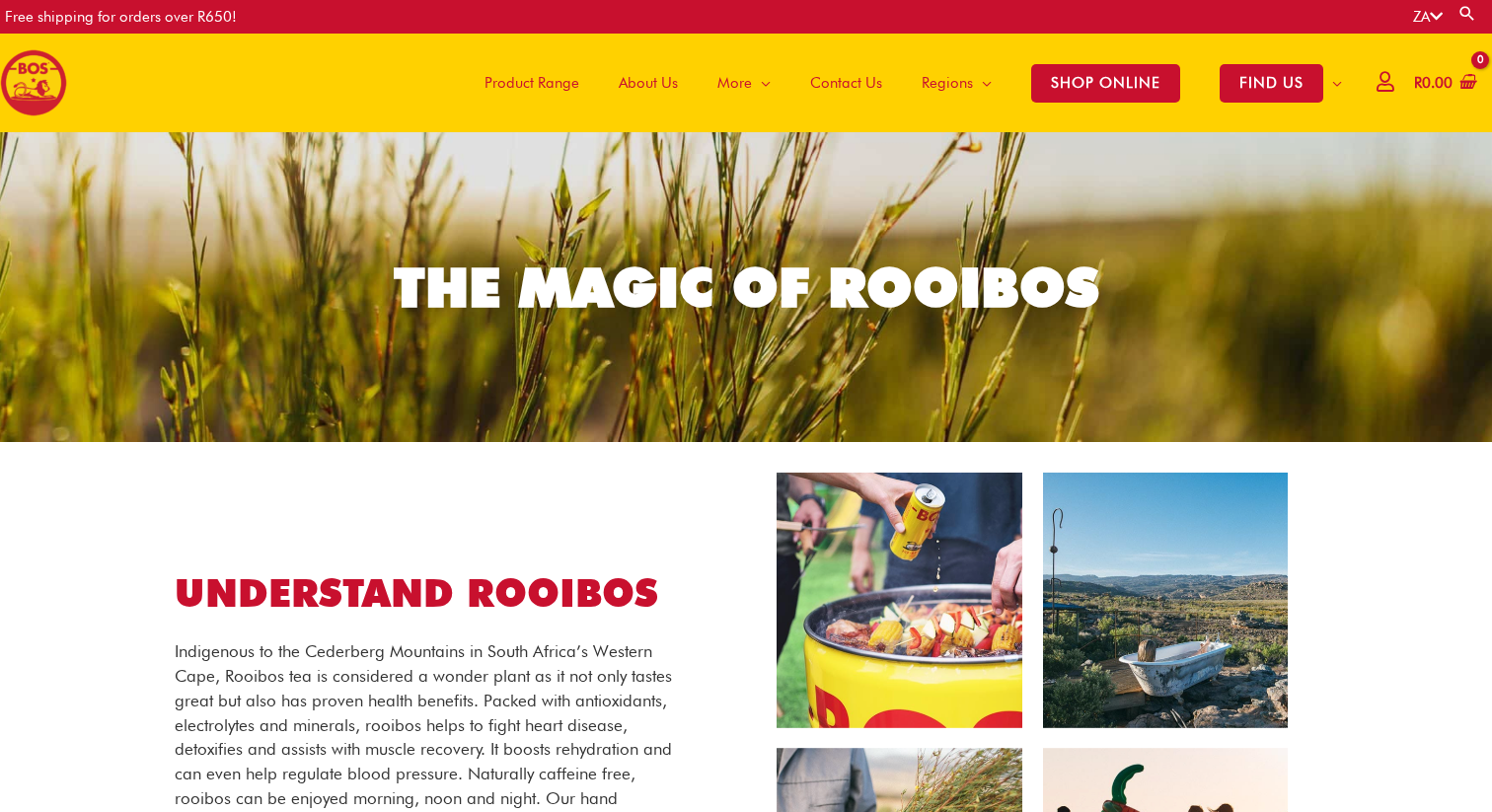 click on "Product Range" at bounding box center [532, 83] 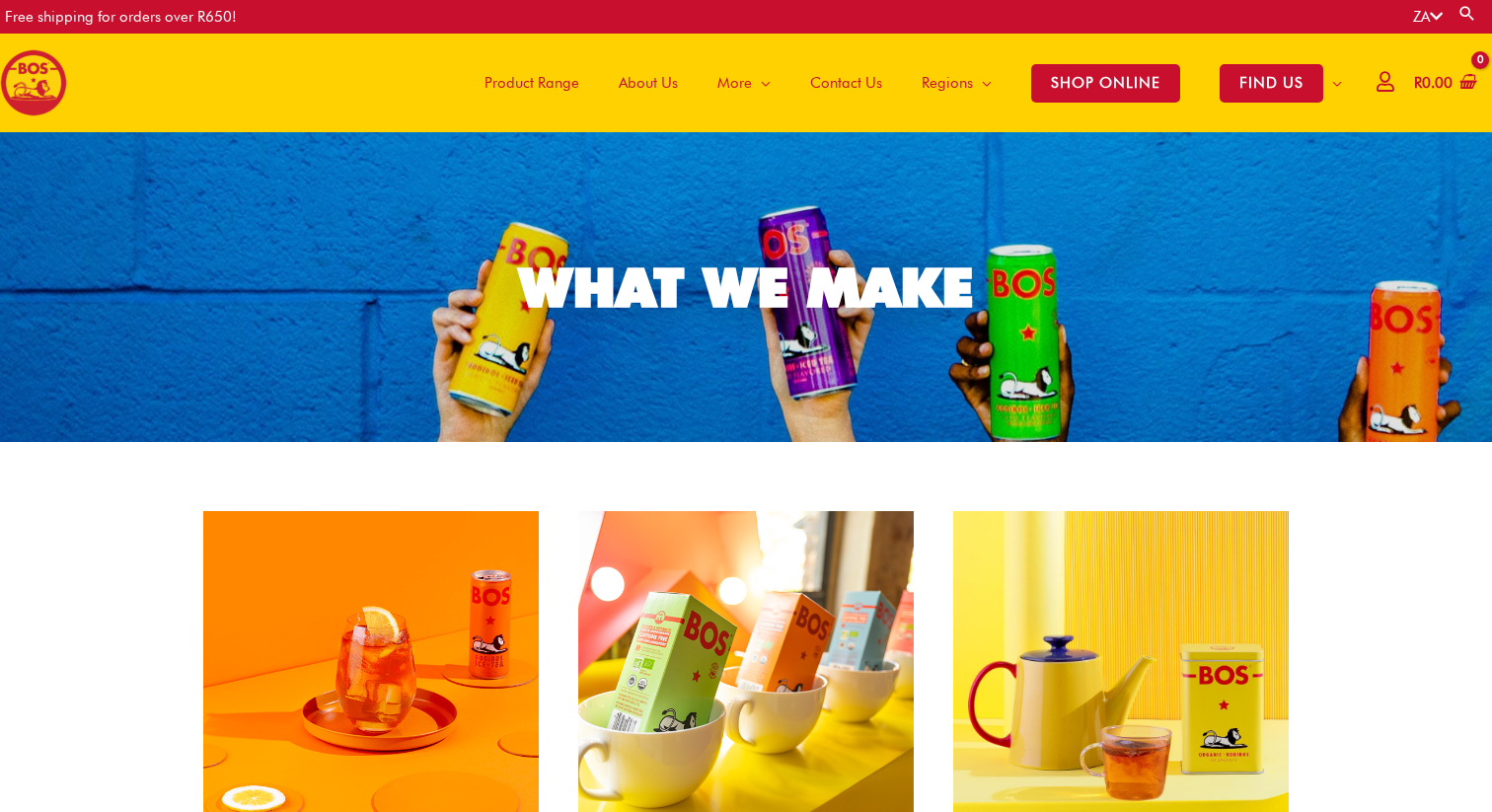 scroll, scrollTop: 0, scrollLeft: 0, axis: both 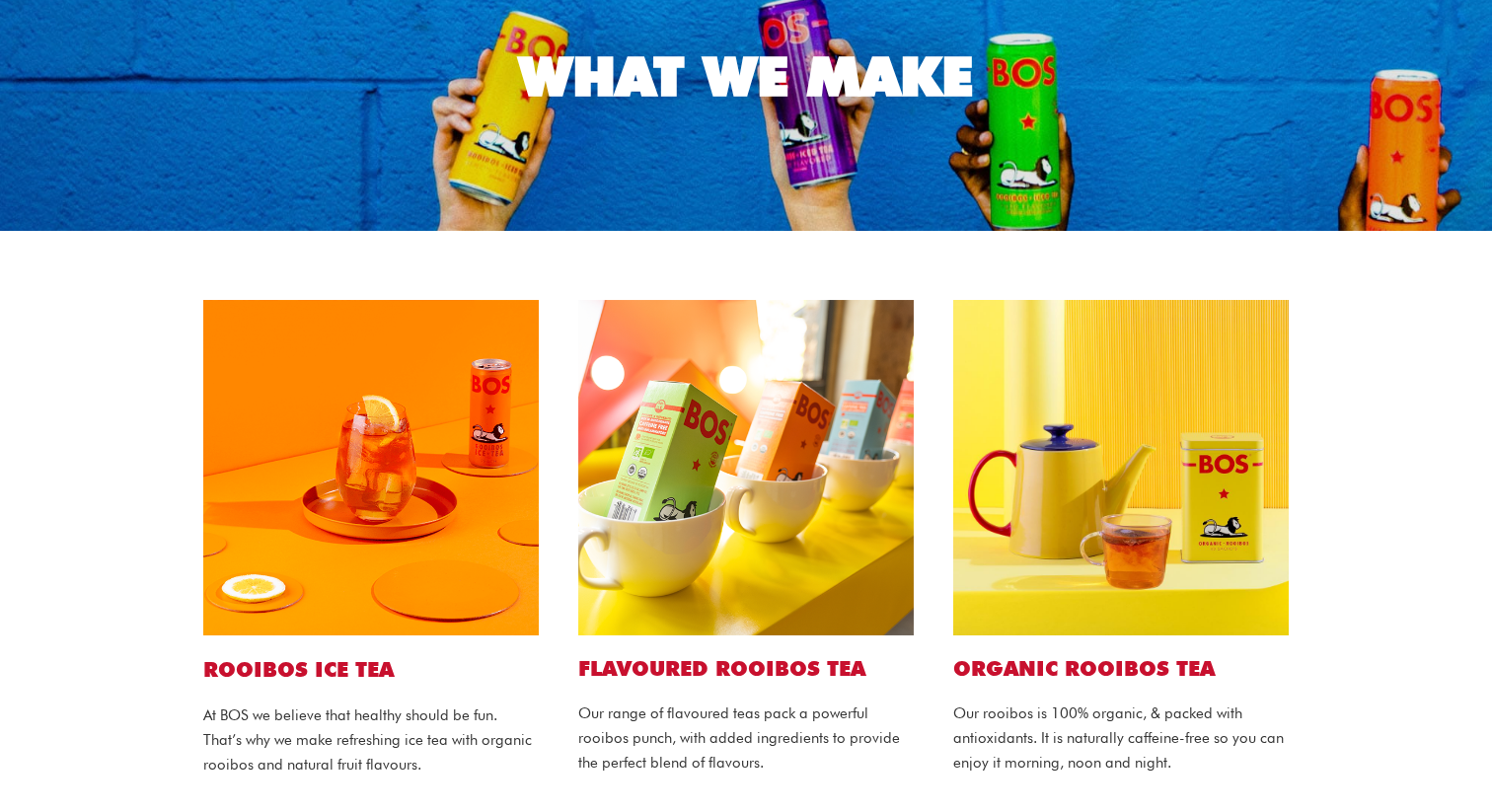 click on "ROOIBOS ICE TEA" at bounding box center [371, 669] 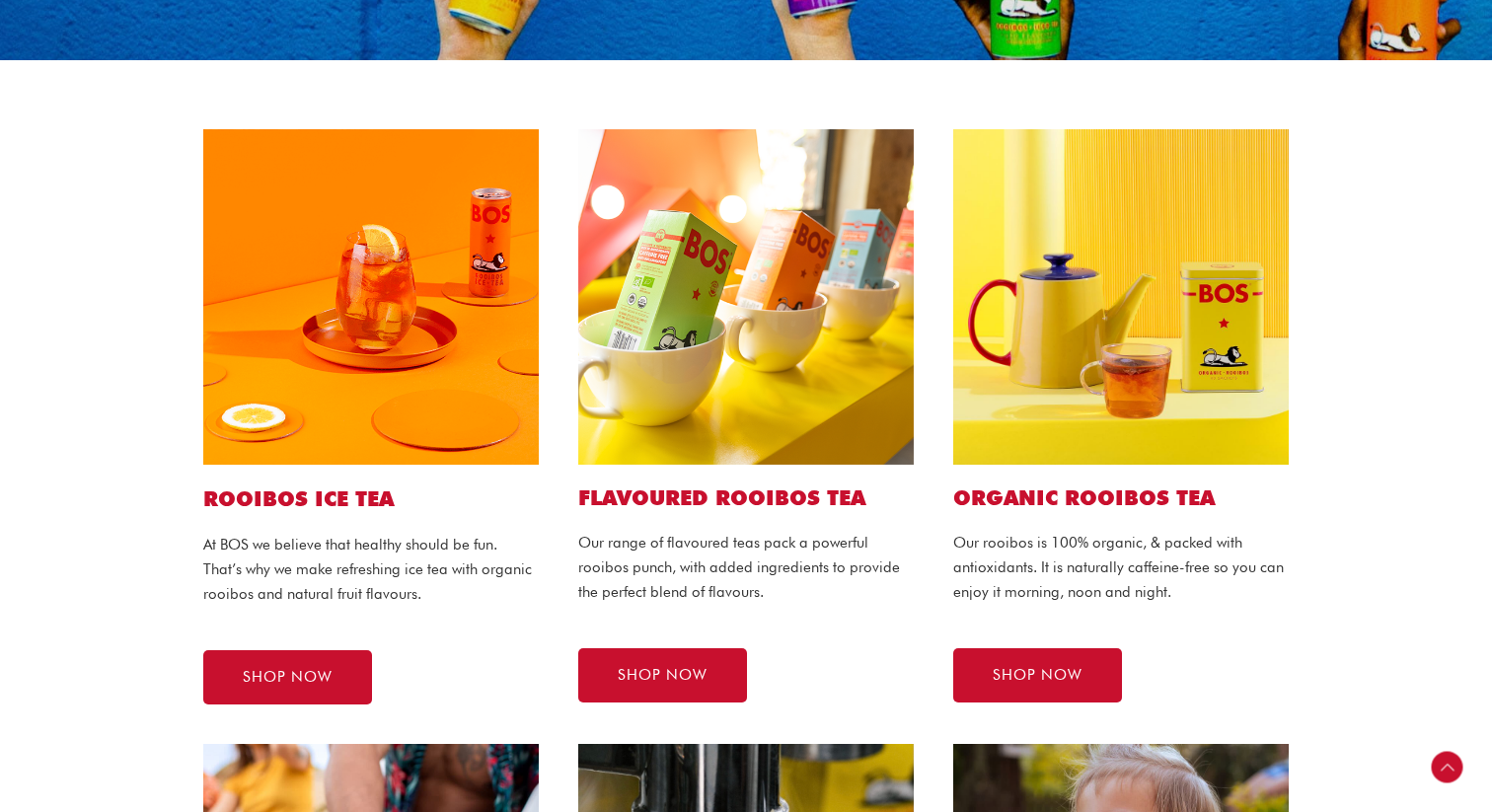 scroll, scrollTop: 522, scrollLeft: 0, axis: vertical 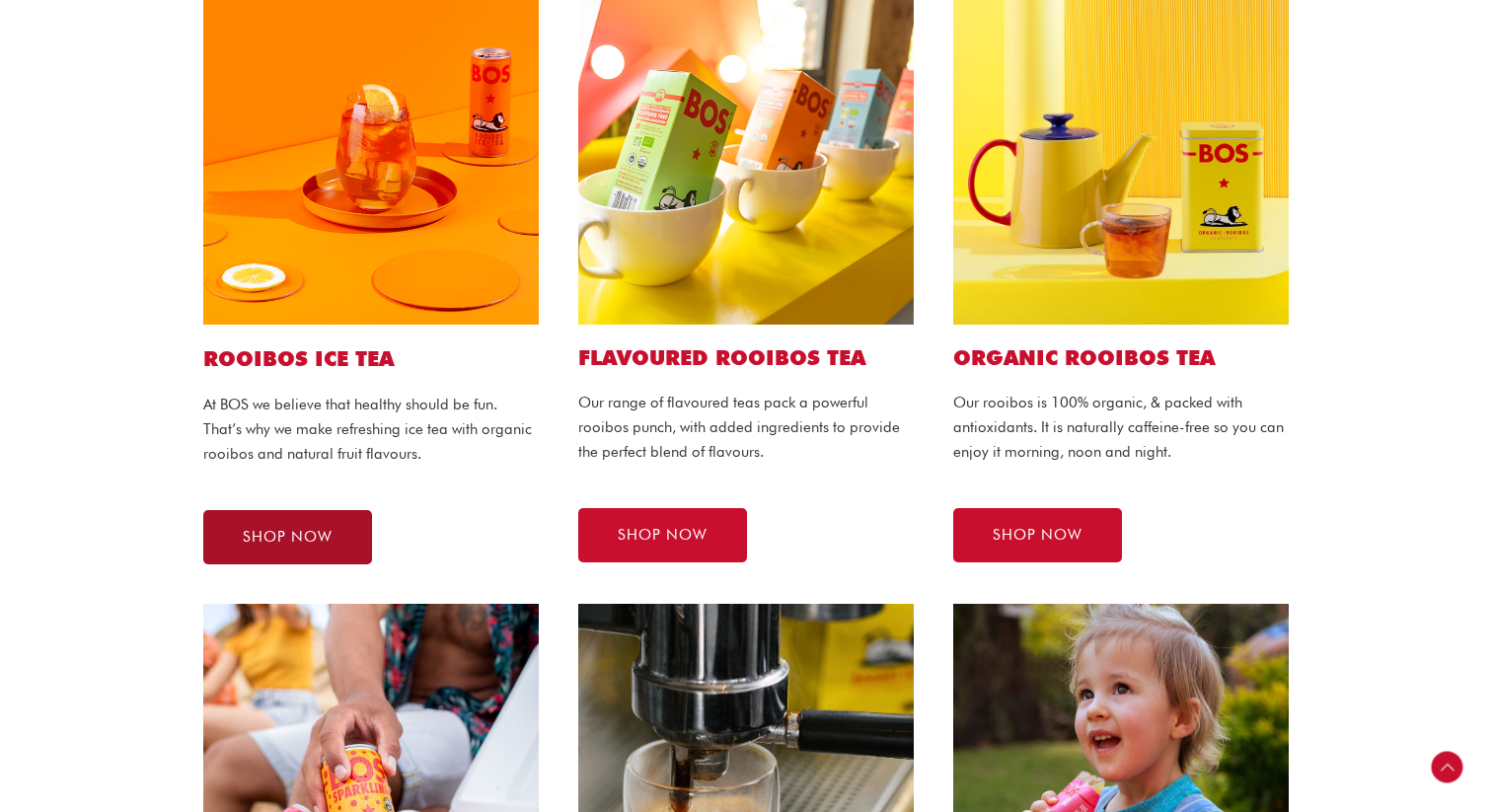 click on "SHOP NOW" at bounding box center (287, 537) 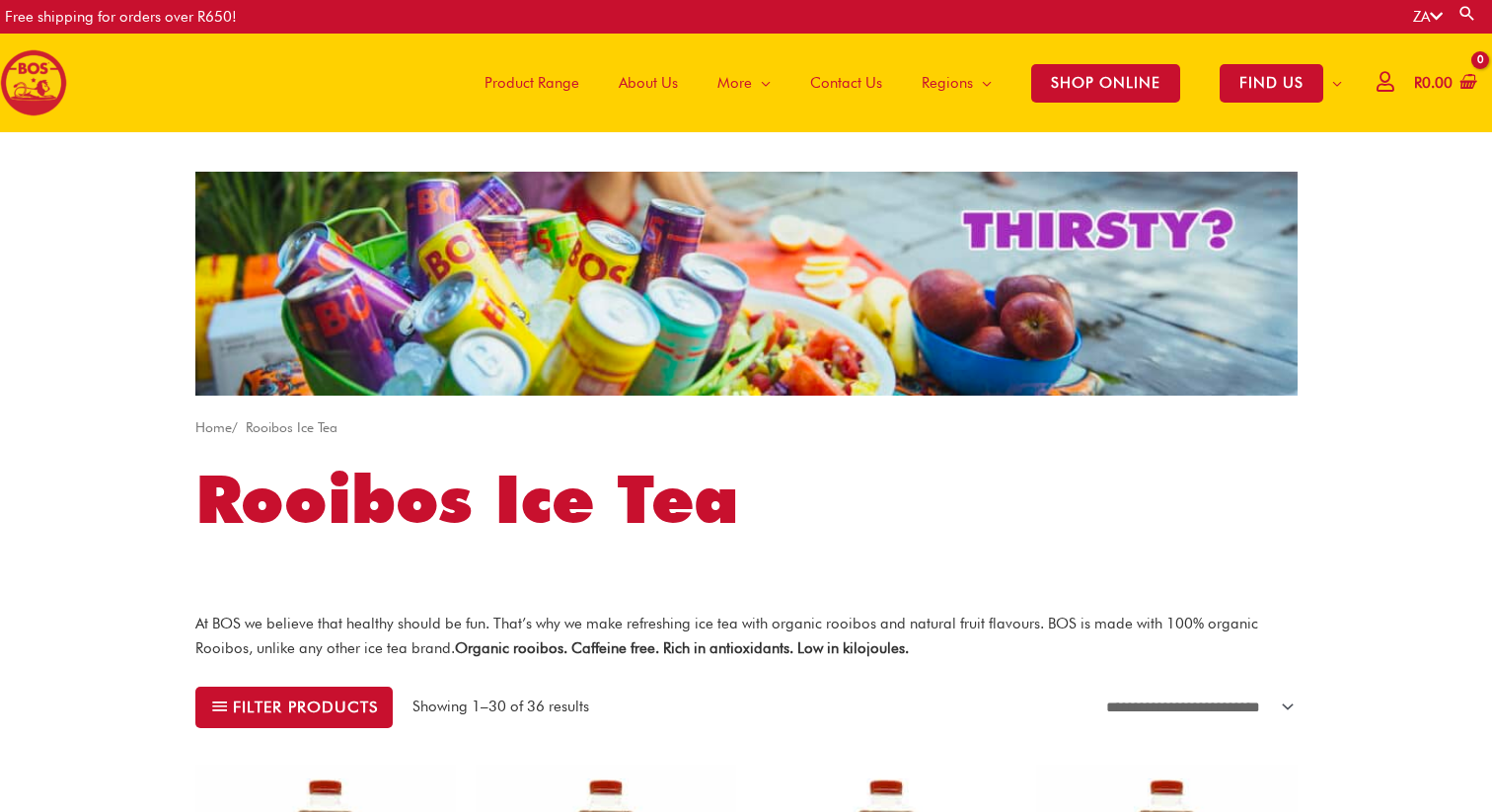 scroll, scrollTop: 0, scrollLeft: 0, axis: both 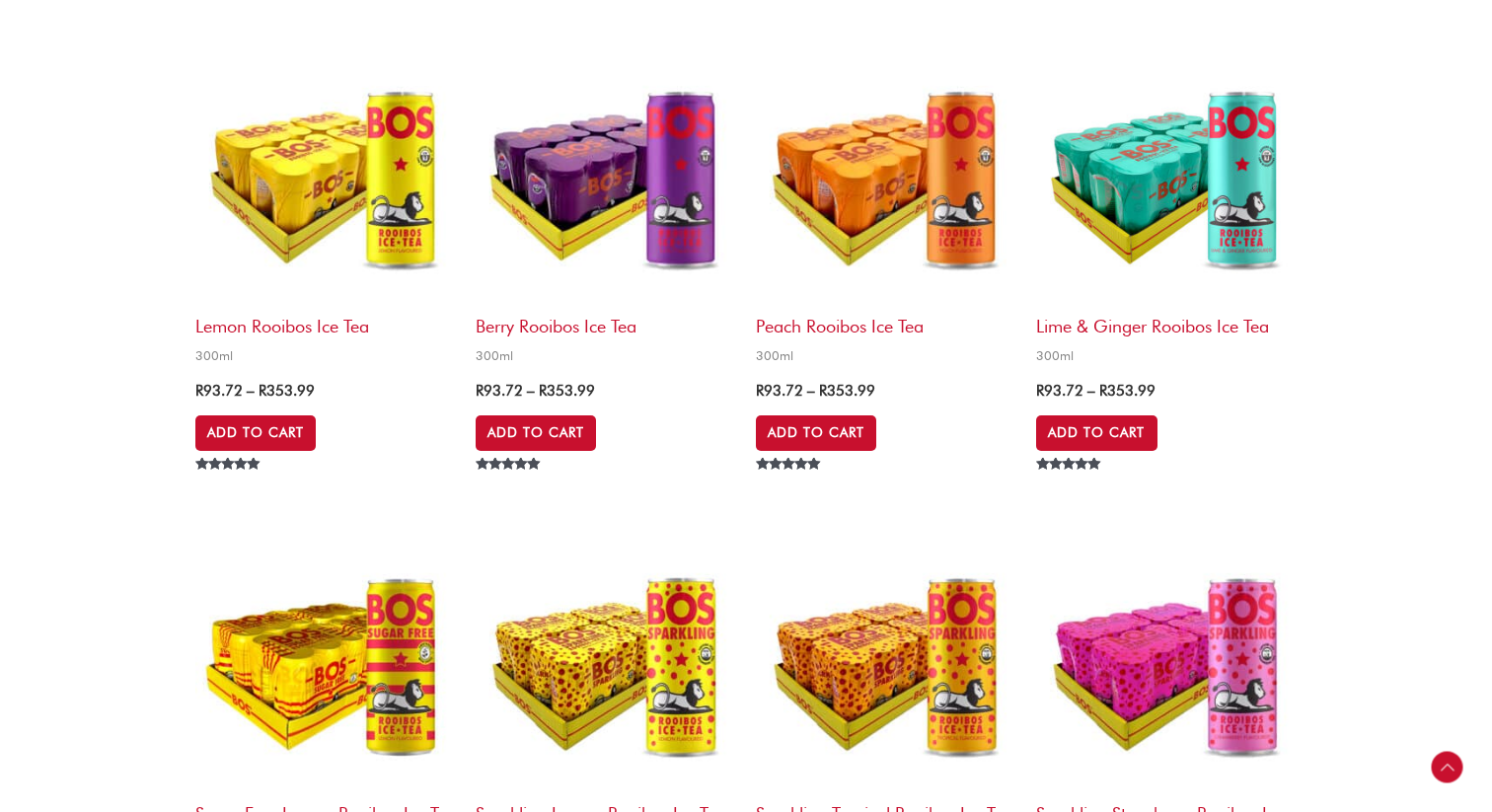 click at bounding box center (326, 175) 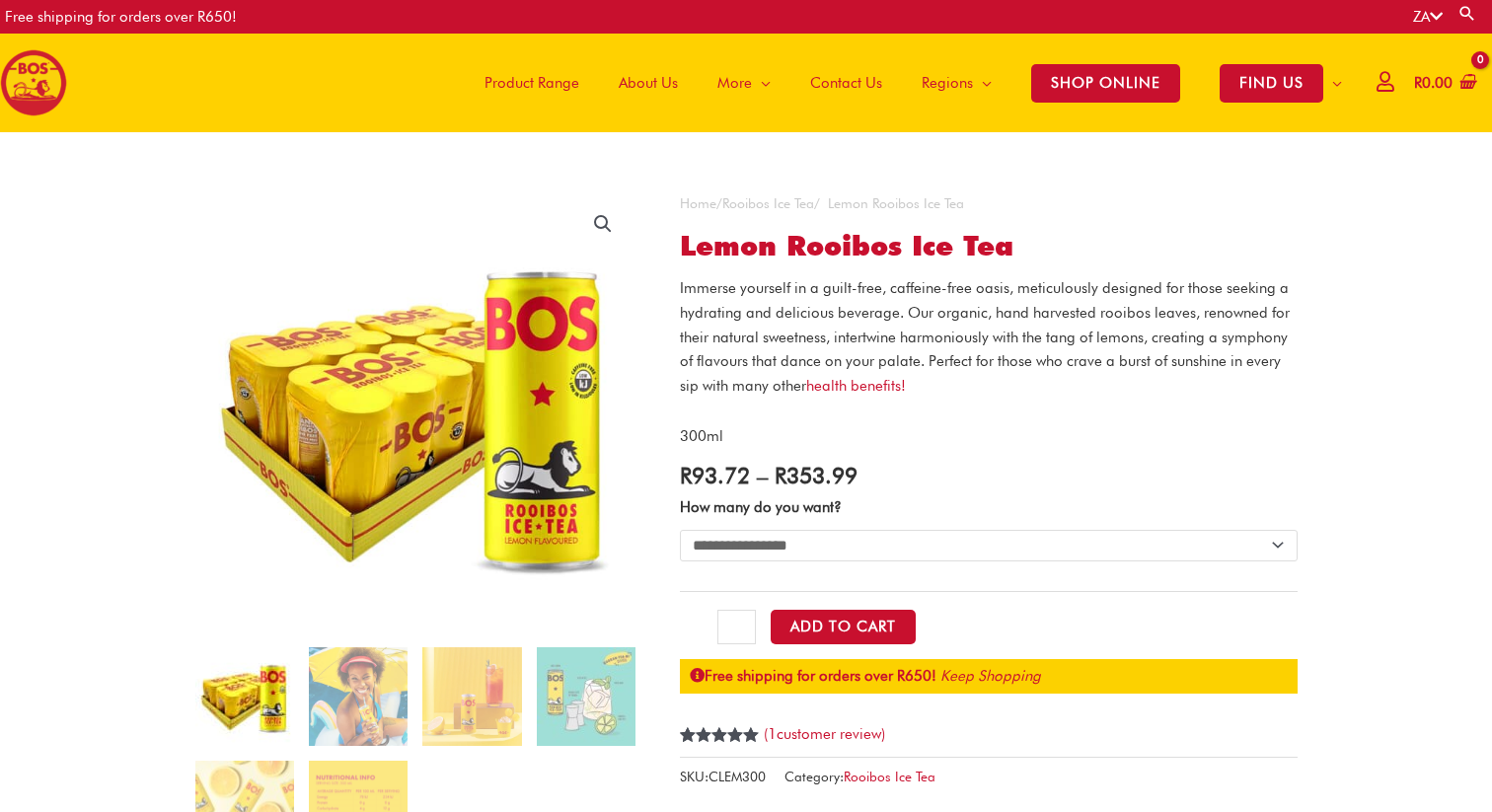 scroll, scrollTop: 0, scrollLeft: 0, axis: both 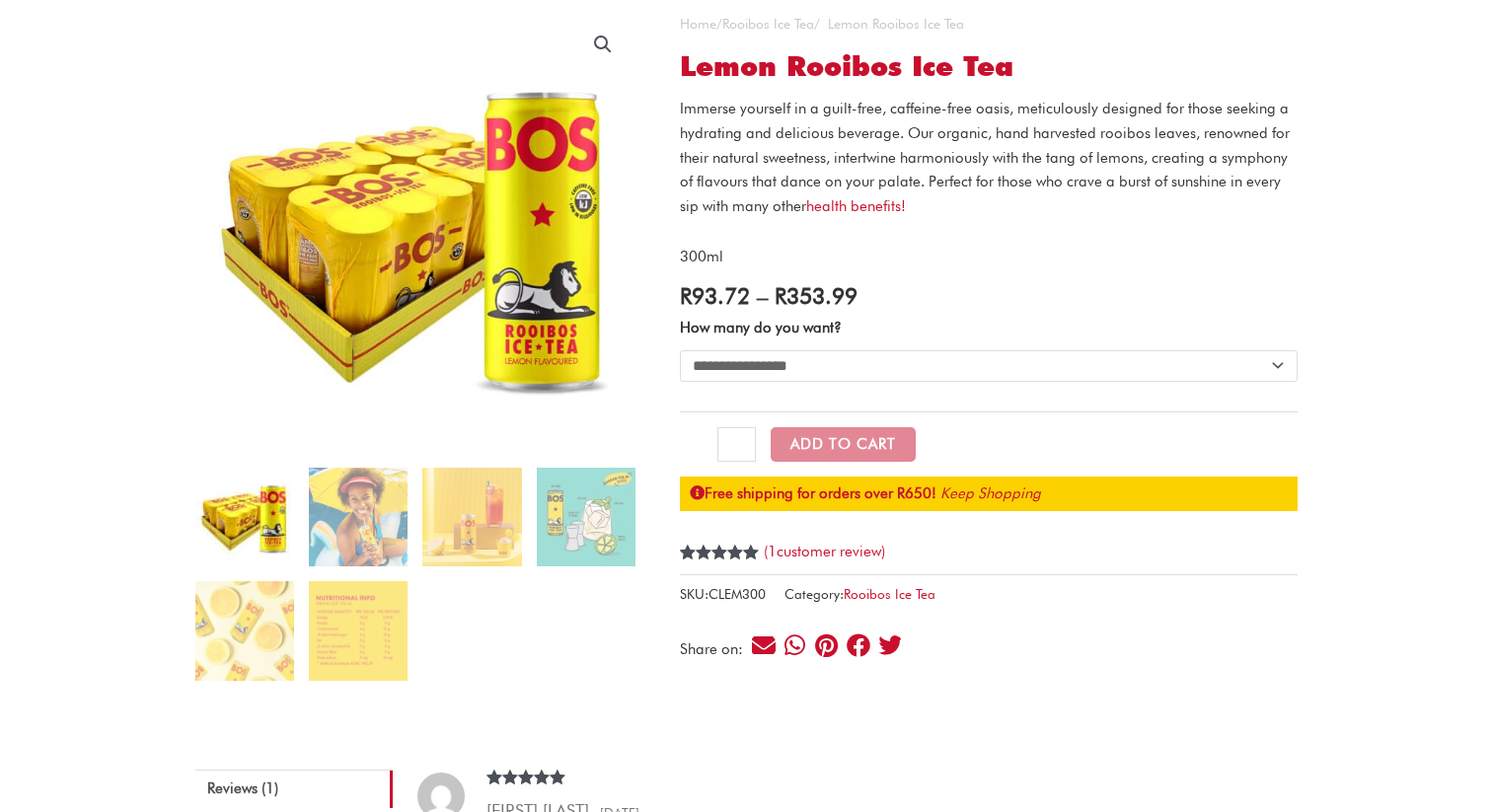 click at bounding box center (245, 517) 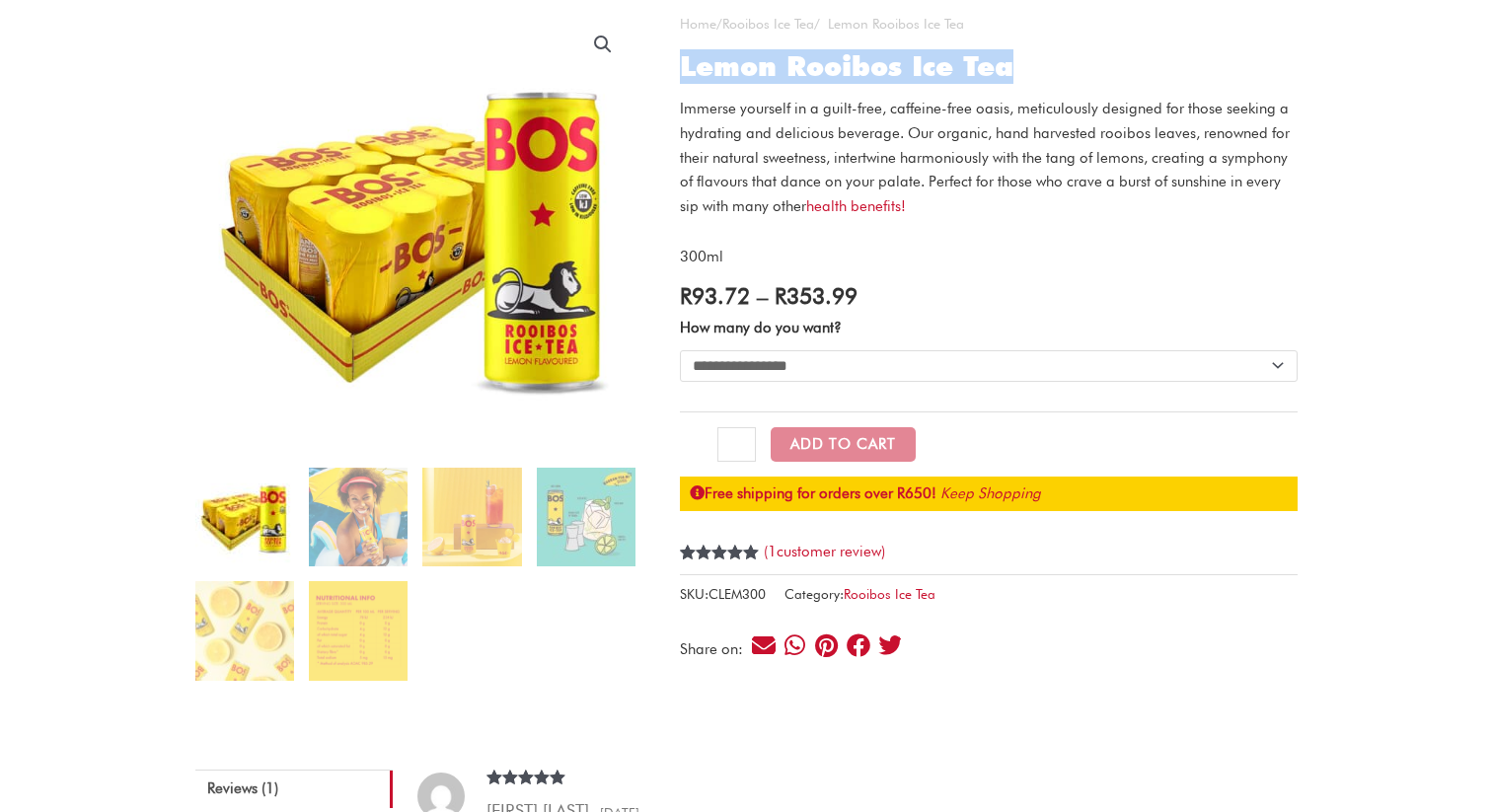 drag, startPoint x: 1027, startPoint y: 68, endPoint x: 680, endPoint y: 66, distance: 347.00576 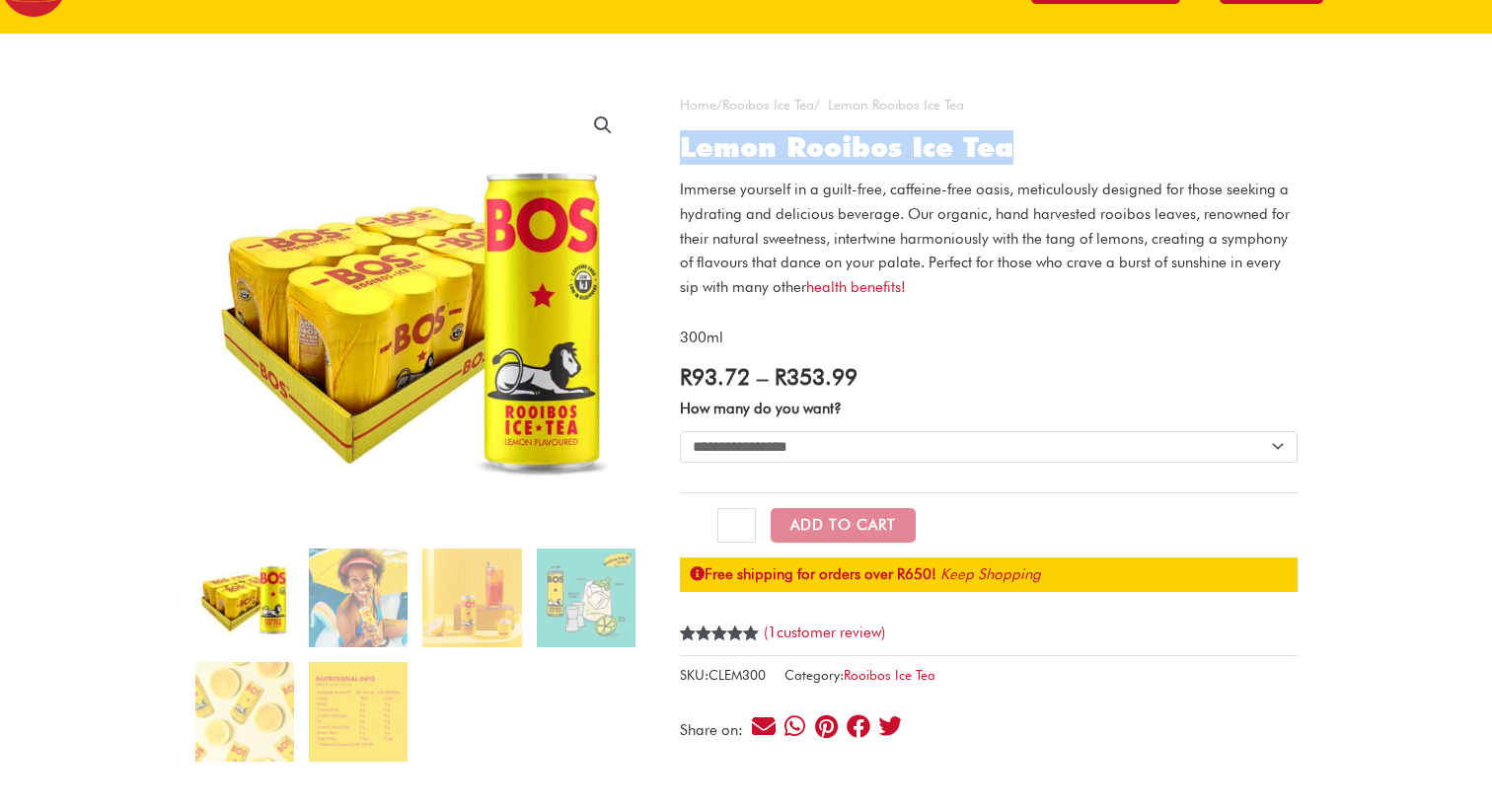 scroll, scrollTop: 0, scrollLeft: 0, axis: both 